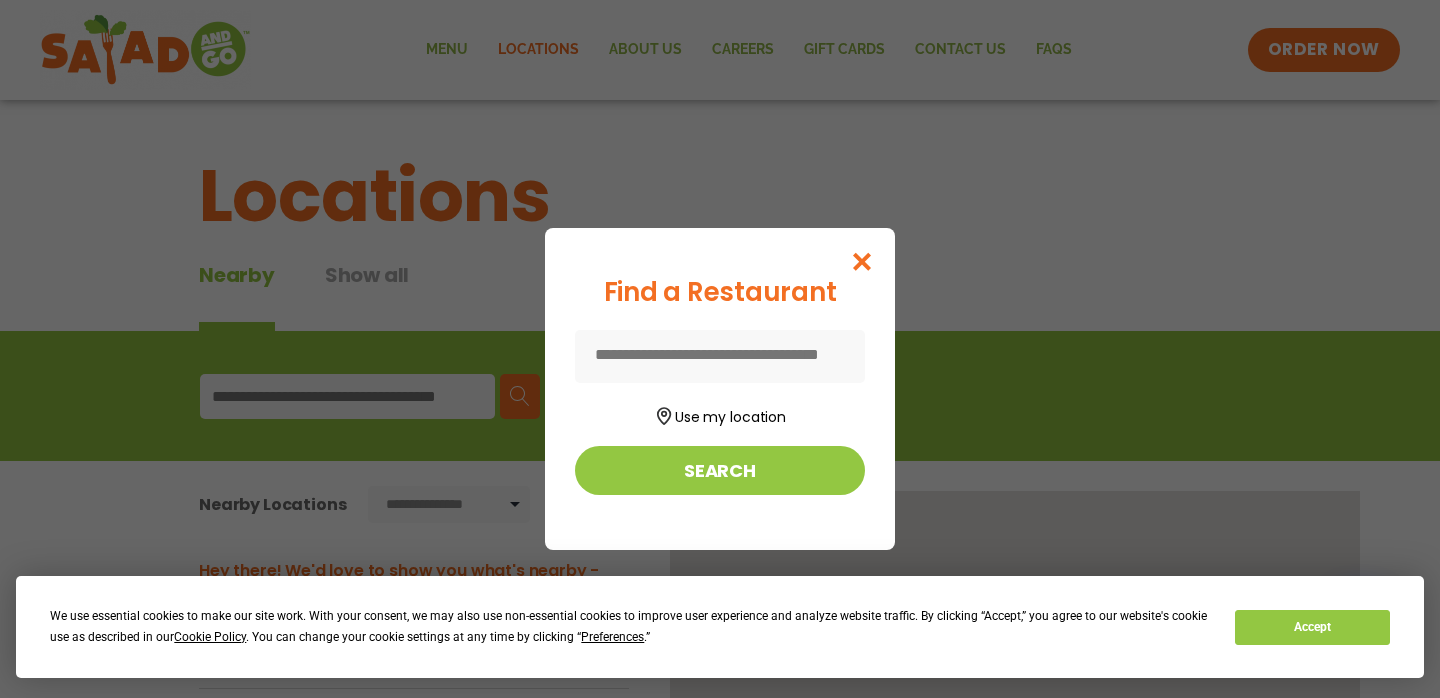 scroll, scrollTop: 0, scrollLeft: 0, axis: both 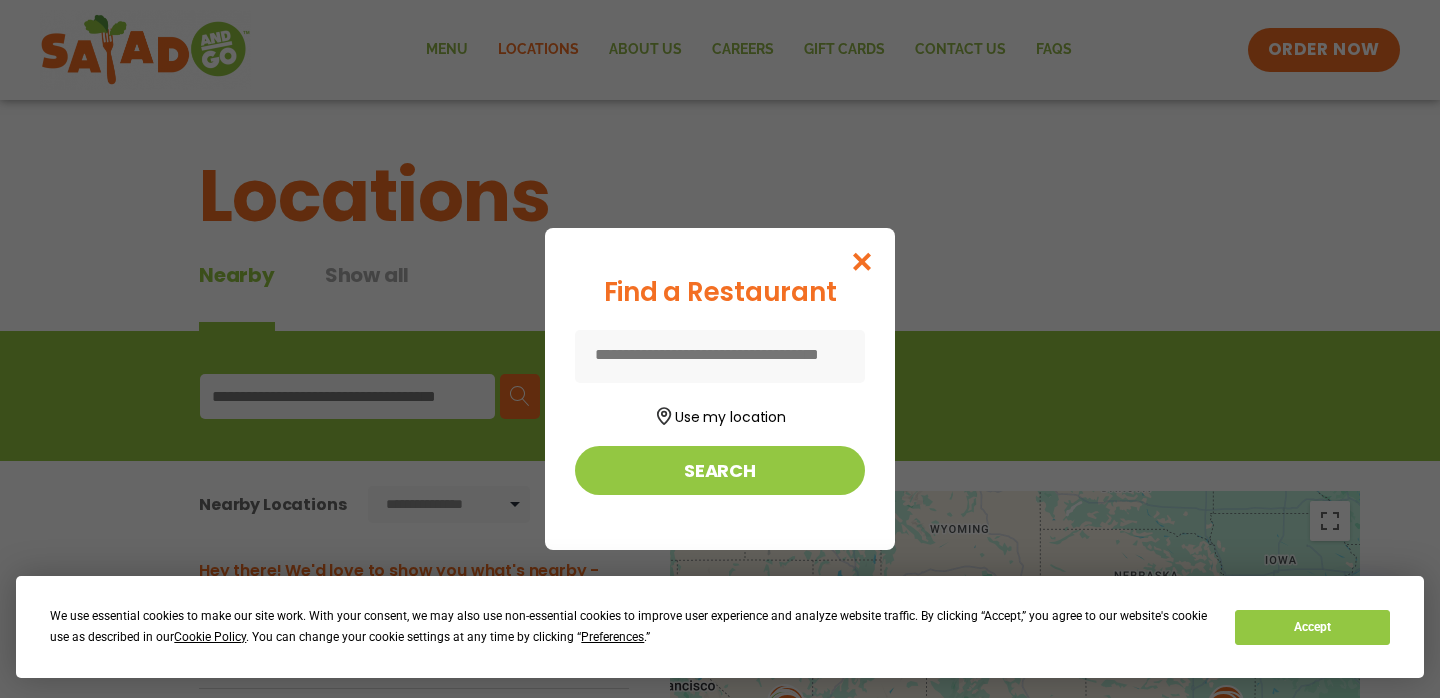 click at bounding box center [720, 356] 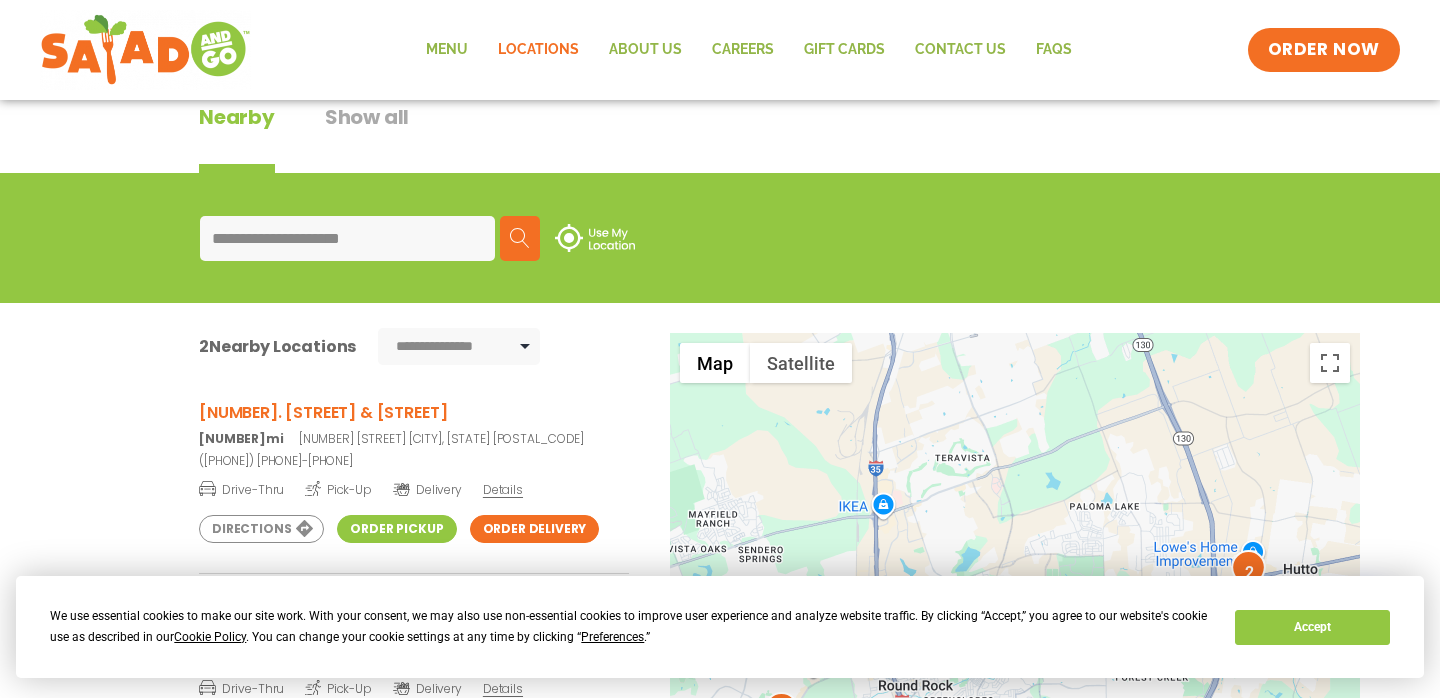 scroll, scrollTop: 0, scrollLeft: 0, axis: both 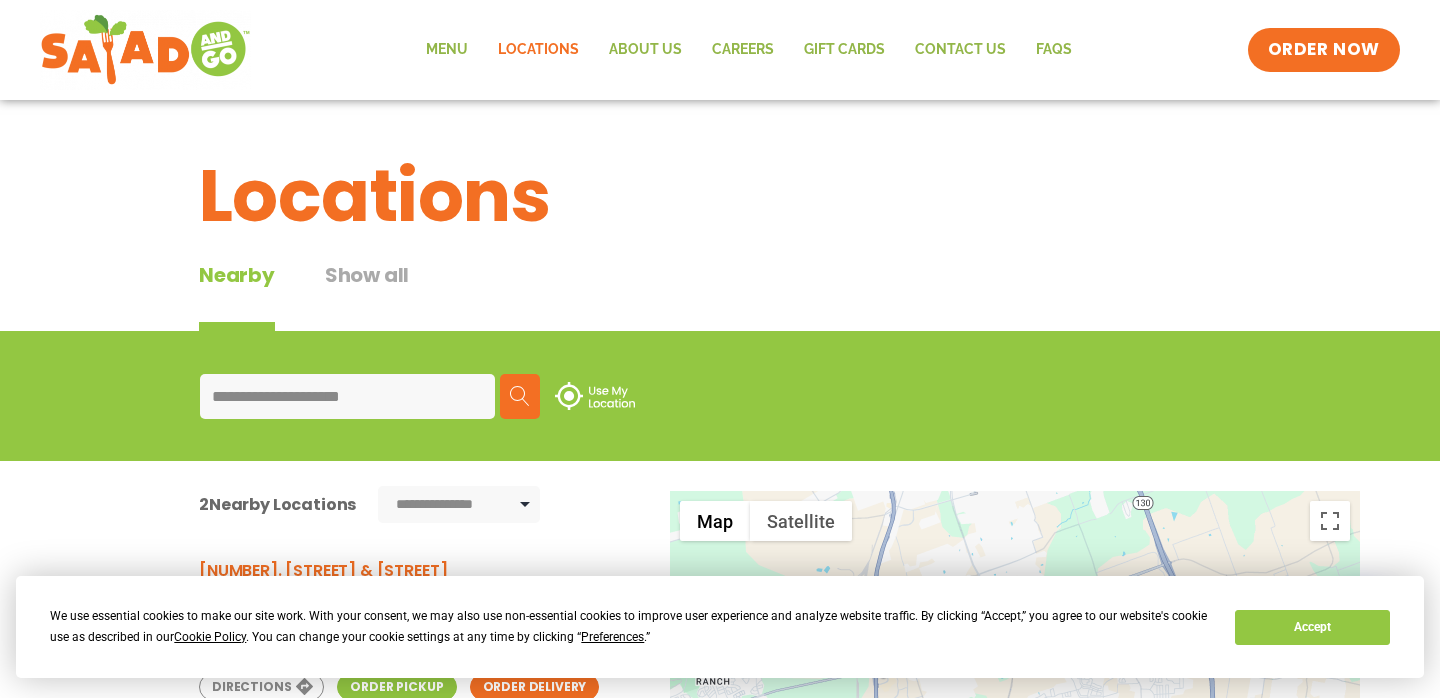 click on "**********" at bounding box center (347, 396) 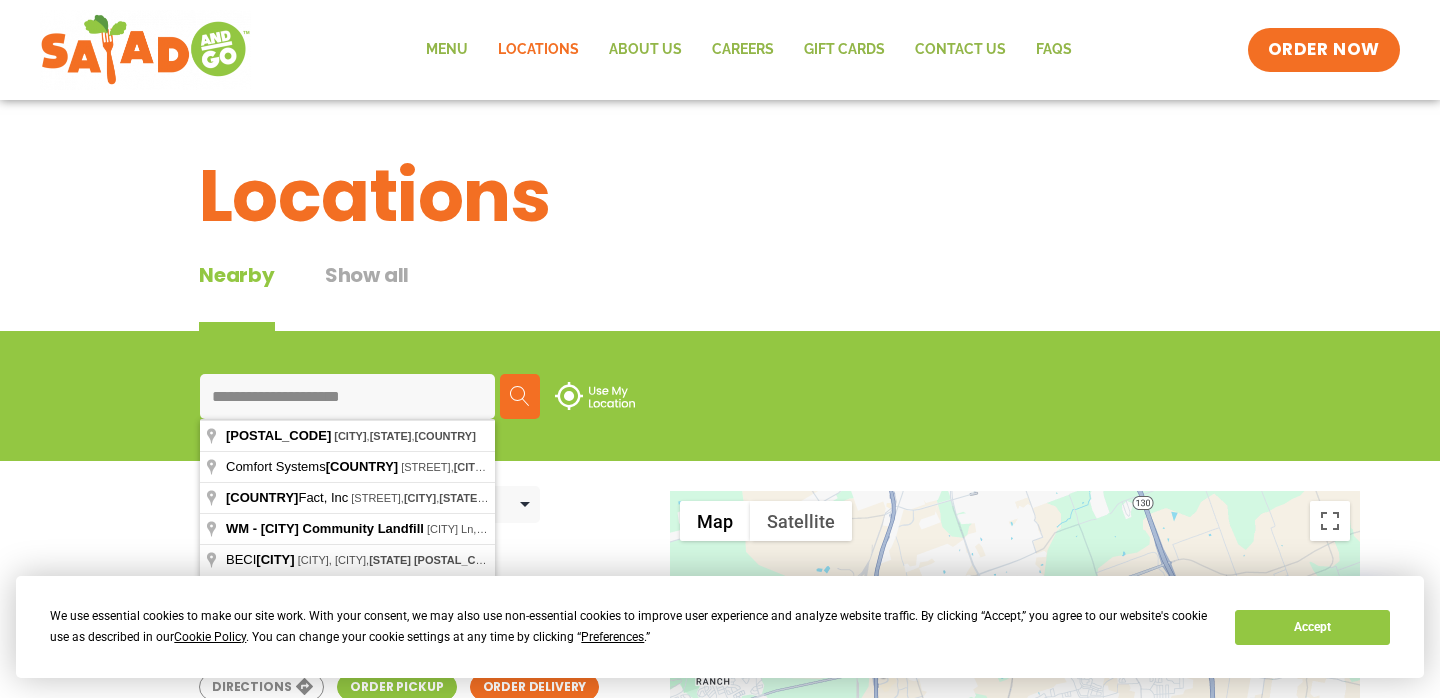 drag, startPoint x: 398, startPoint y: 383, endPoint x: 427, endPoint y: 398, distance: 32.649654 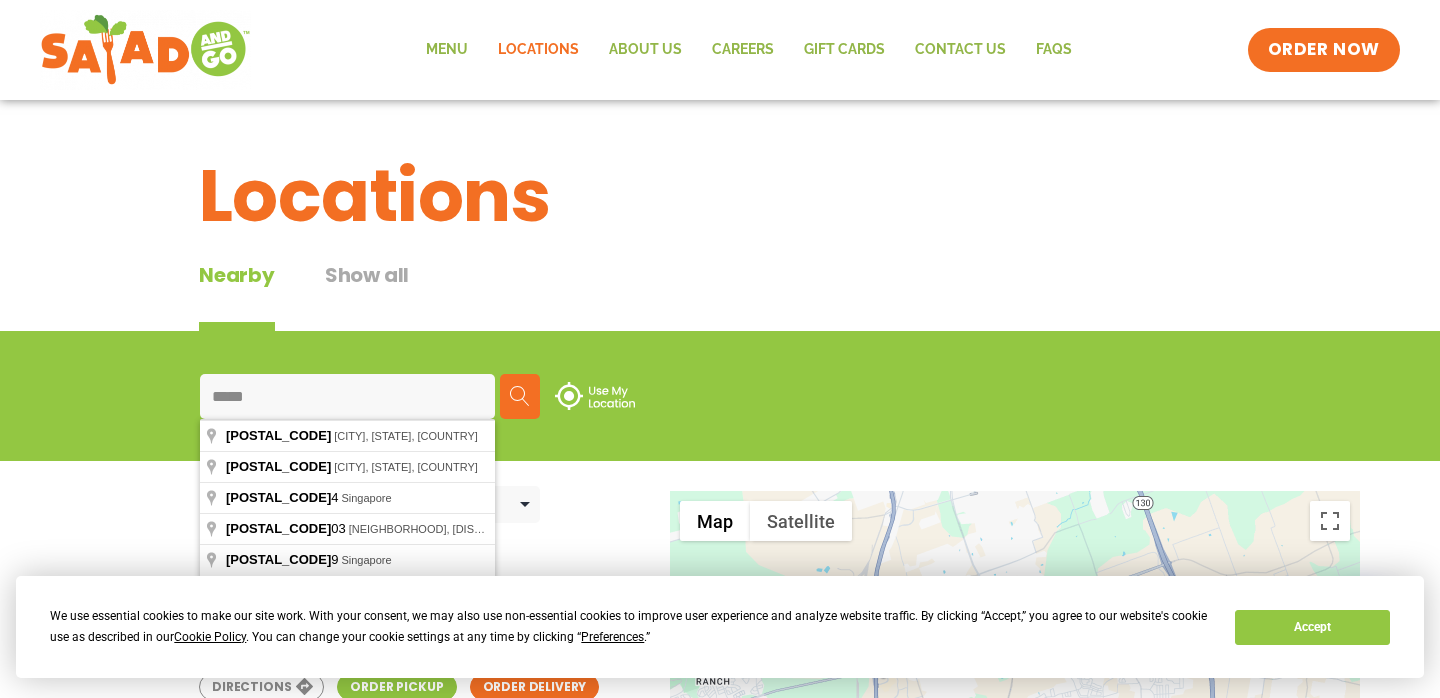 drag, startPoint x: 291, startPoint y: 396, endPoint x: 60, endPoint y: 390, distance: 231.07791 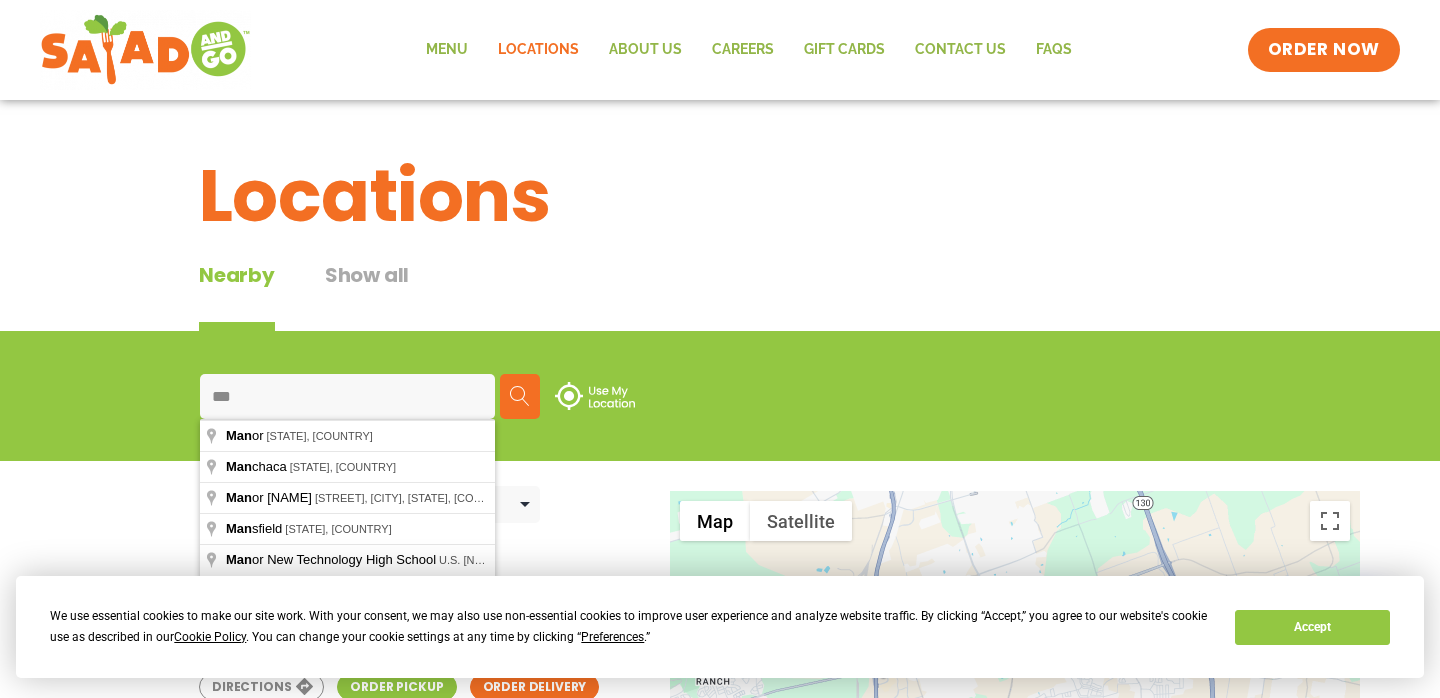 type on "**********" 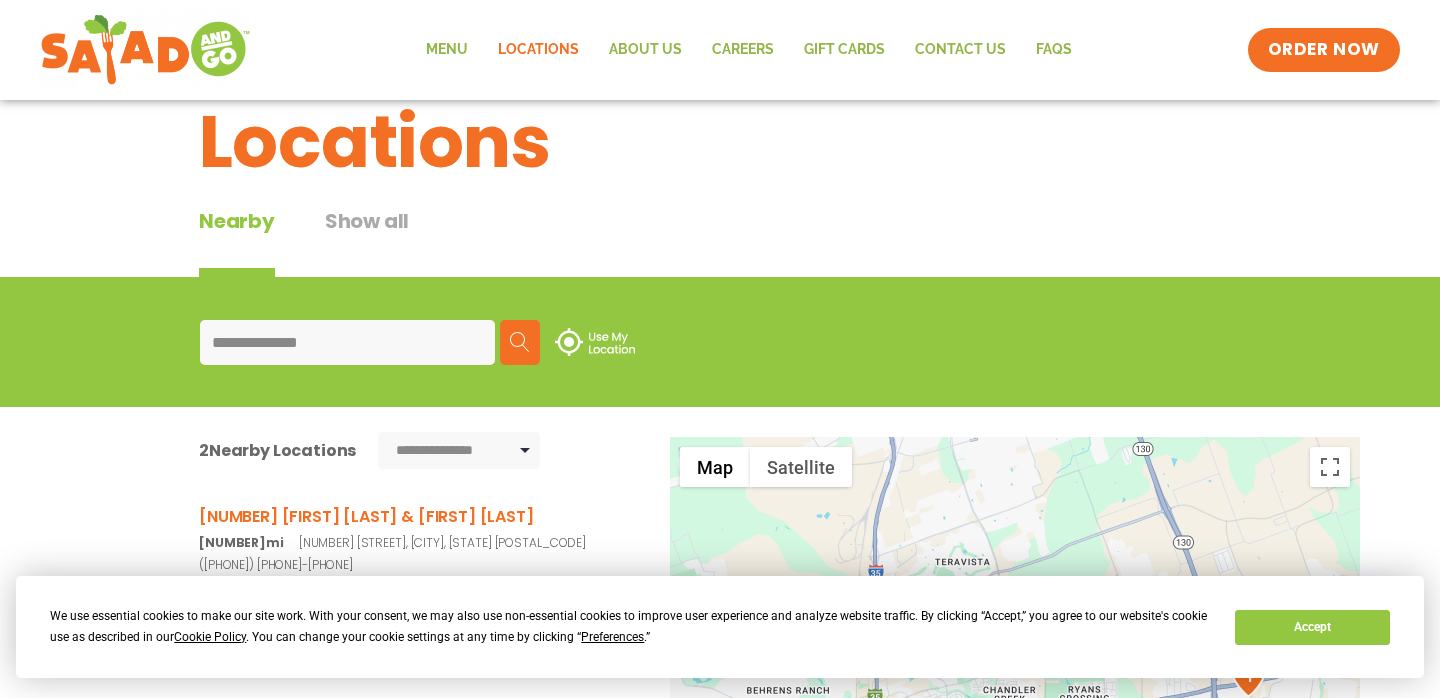 scroll, scrollTop: 0, scrollLeft: 0, axis: both 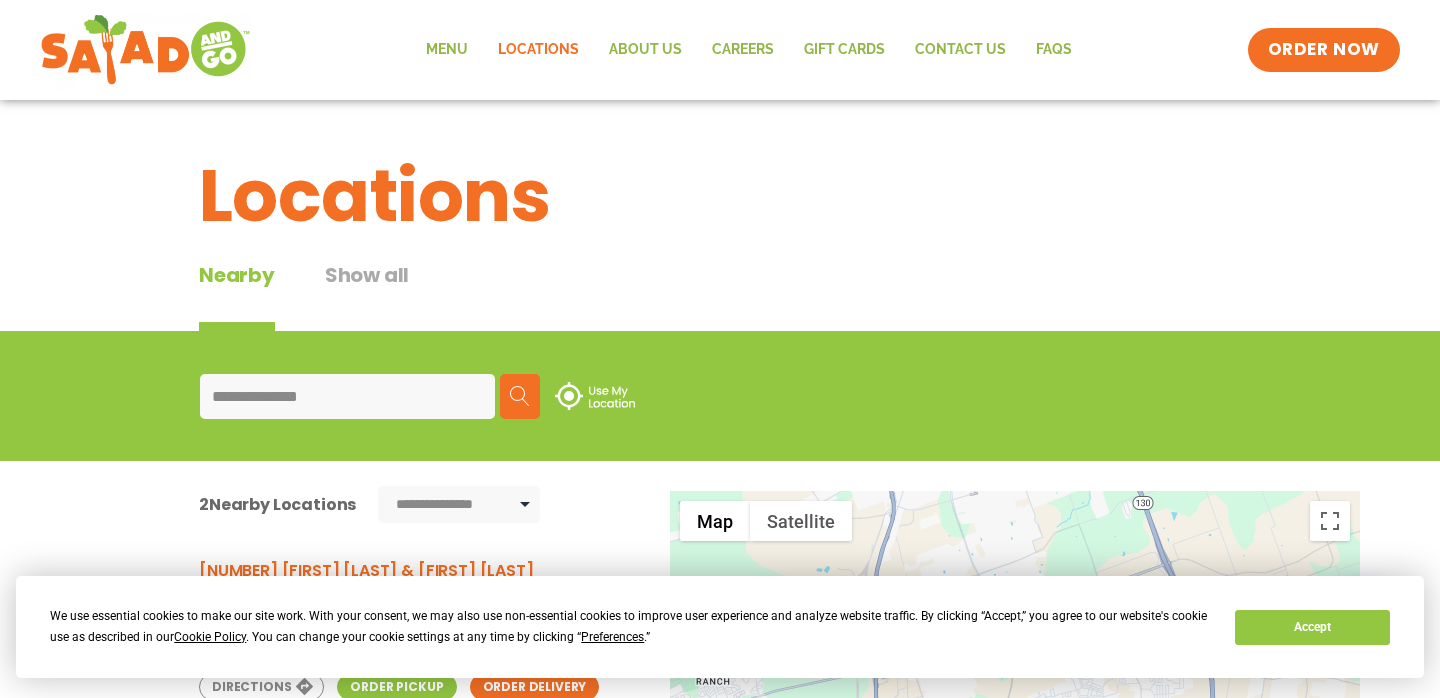 click on "Show all" at bounding box center [367, 295] 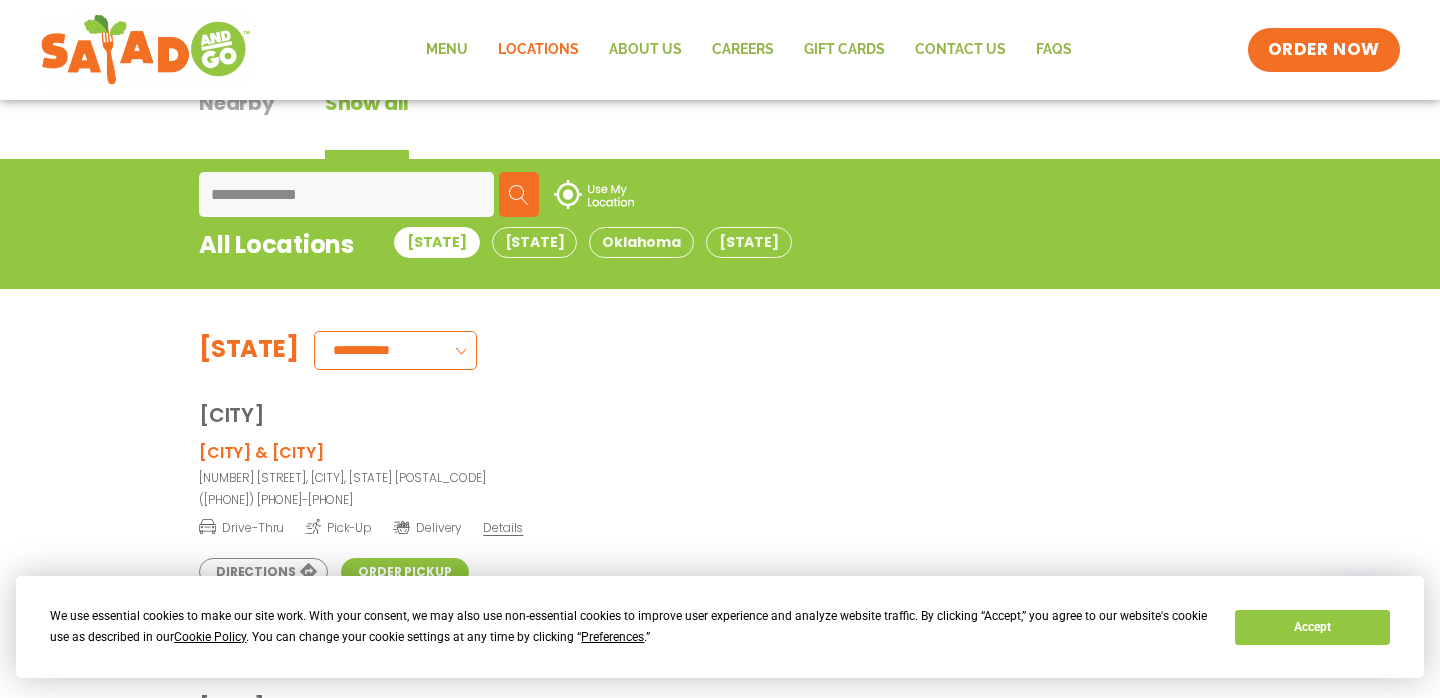 scroll, scrollTop: 274, scrollLeft: 0, axis: vertical 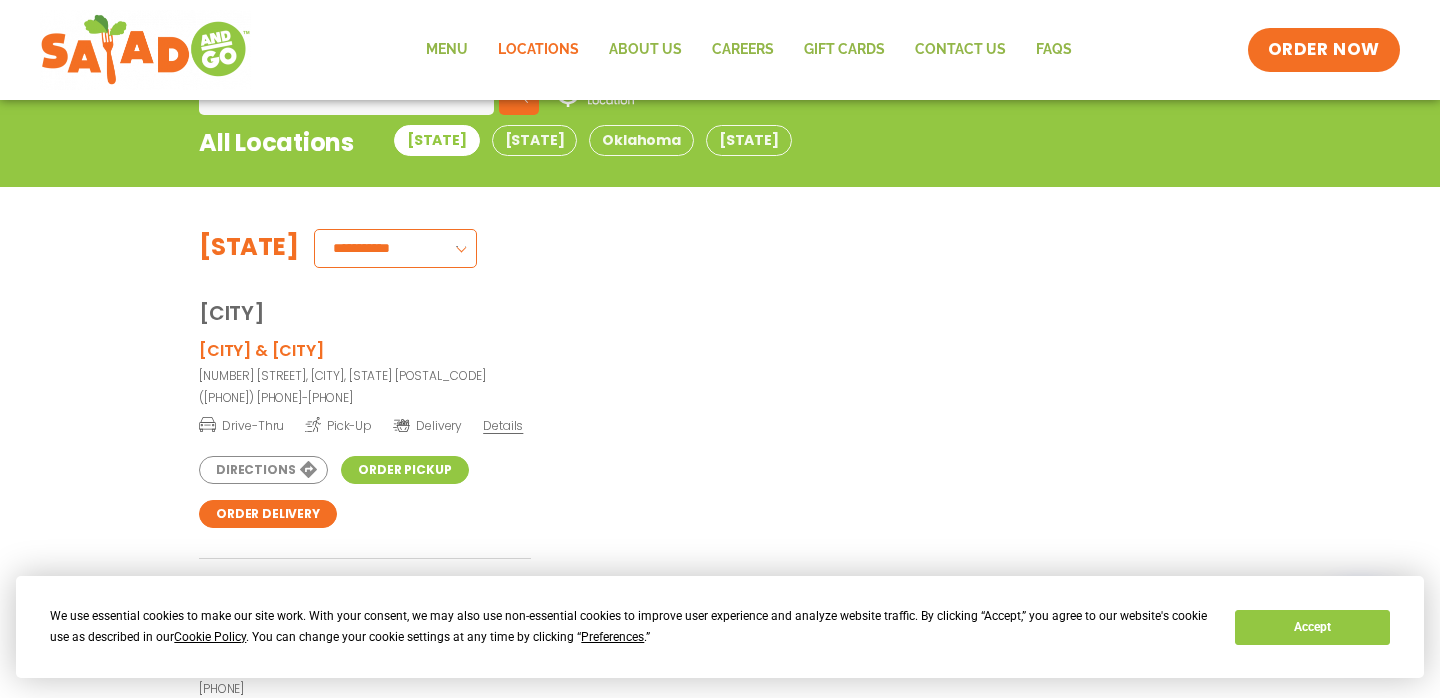 click on "**********" at bounding box center (395, 248) 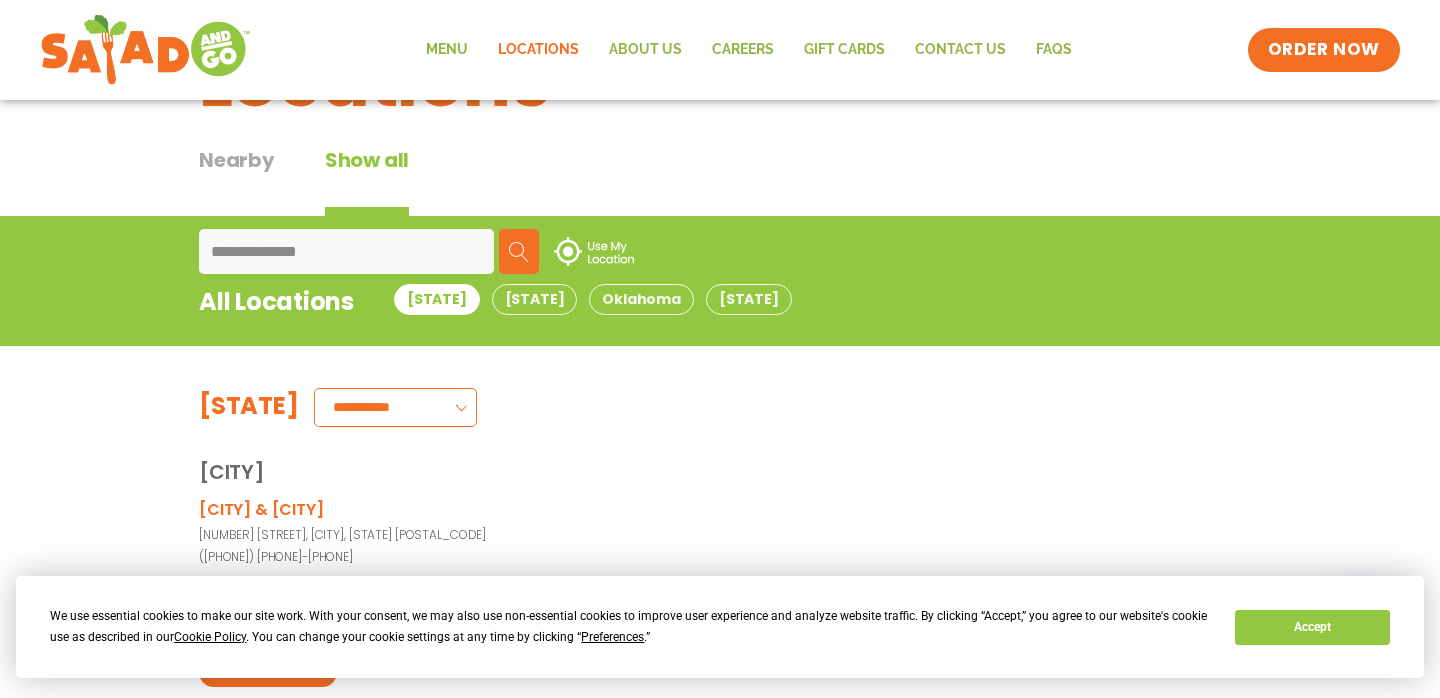 scroll, scrollTop: 98, scrollLeft: 0, axis: vertical 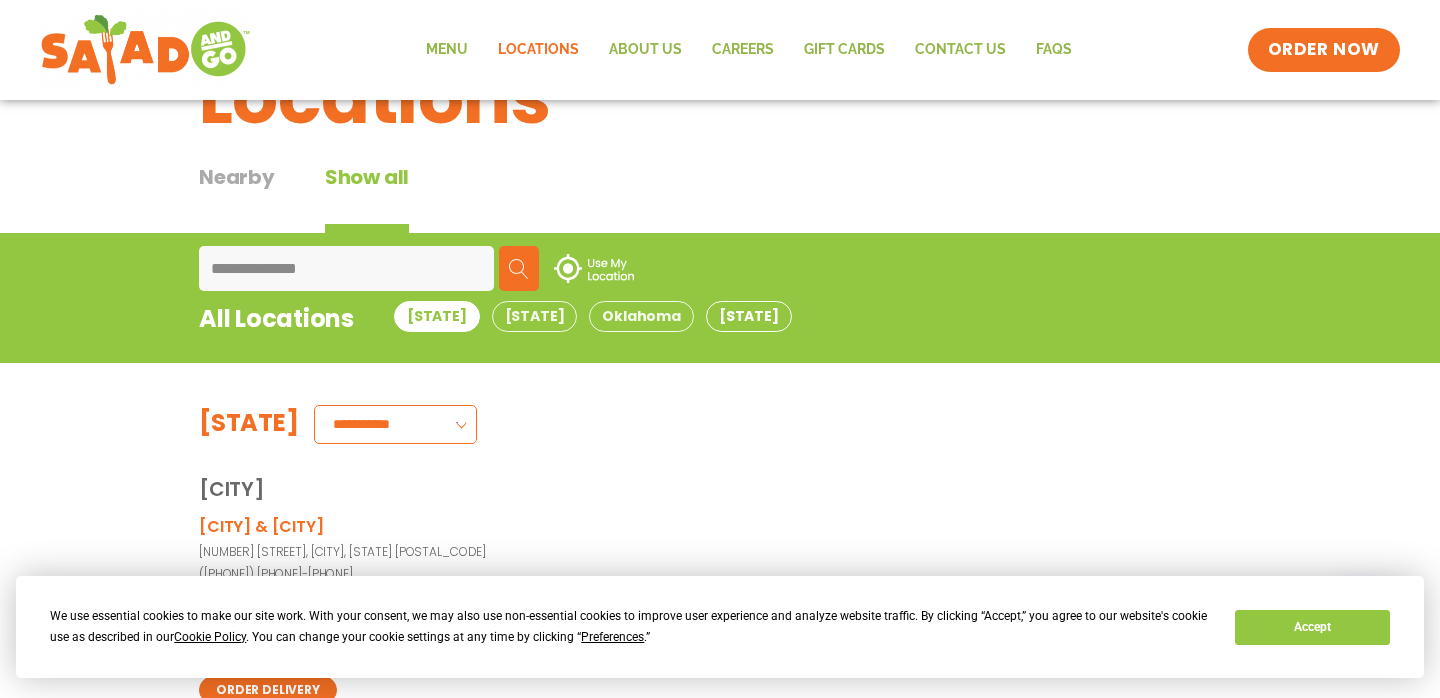 click on "Texas" at bounding box center [749, 316] 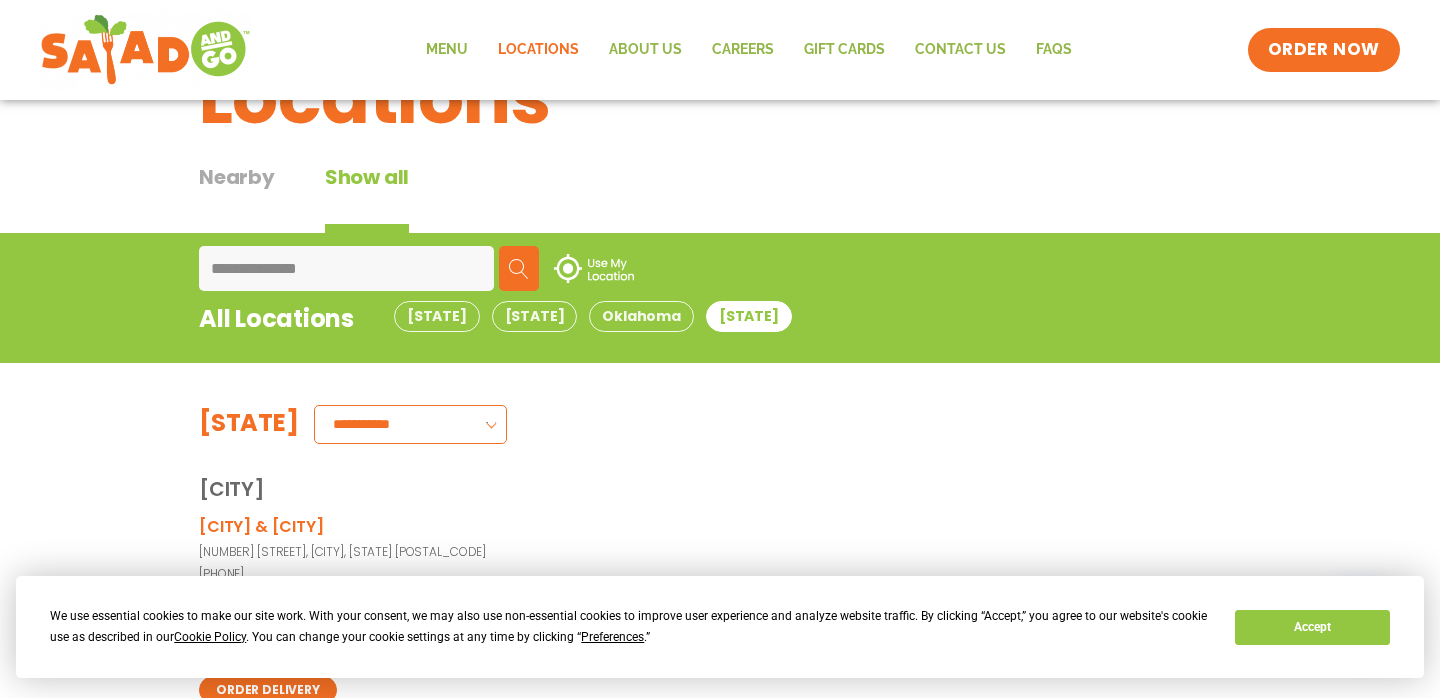 click on "**********" at bounding box center (410, 424) 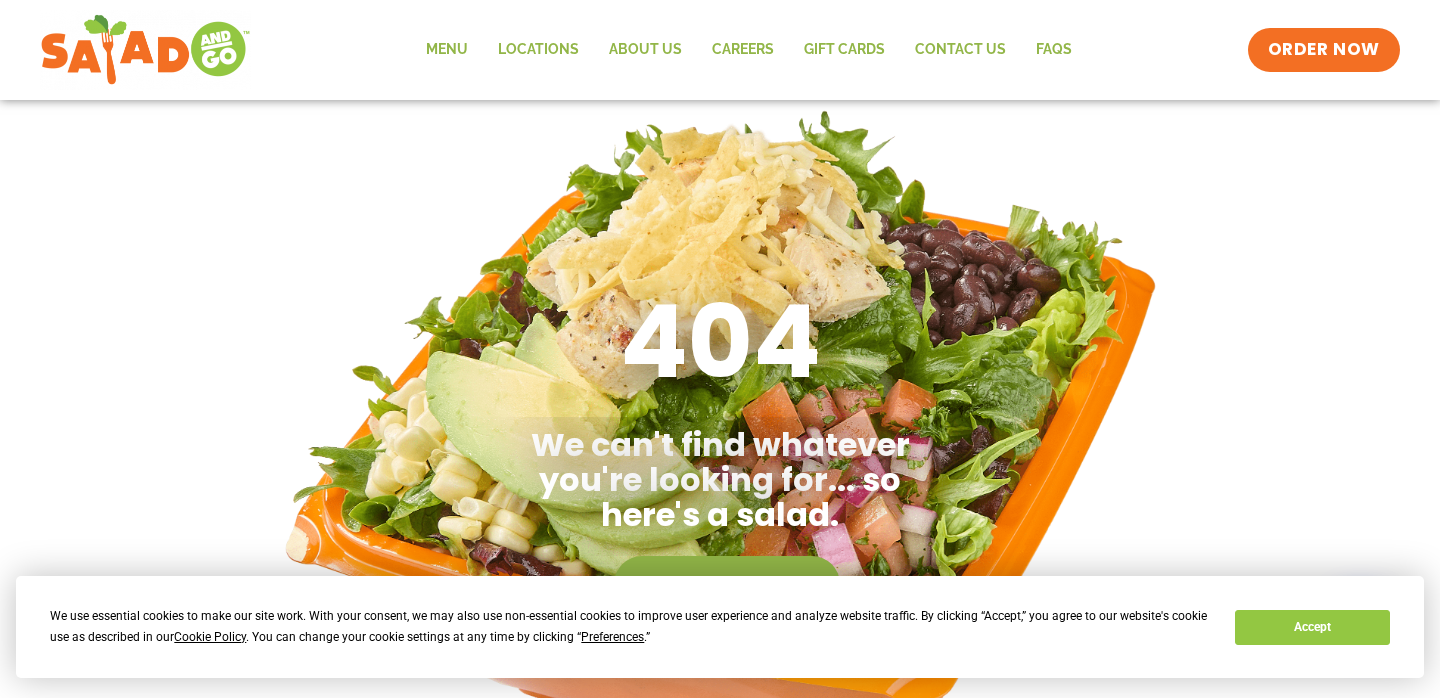 scroll, scrollTop: 0, scrollLeft: 0, axis: both 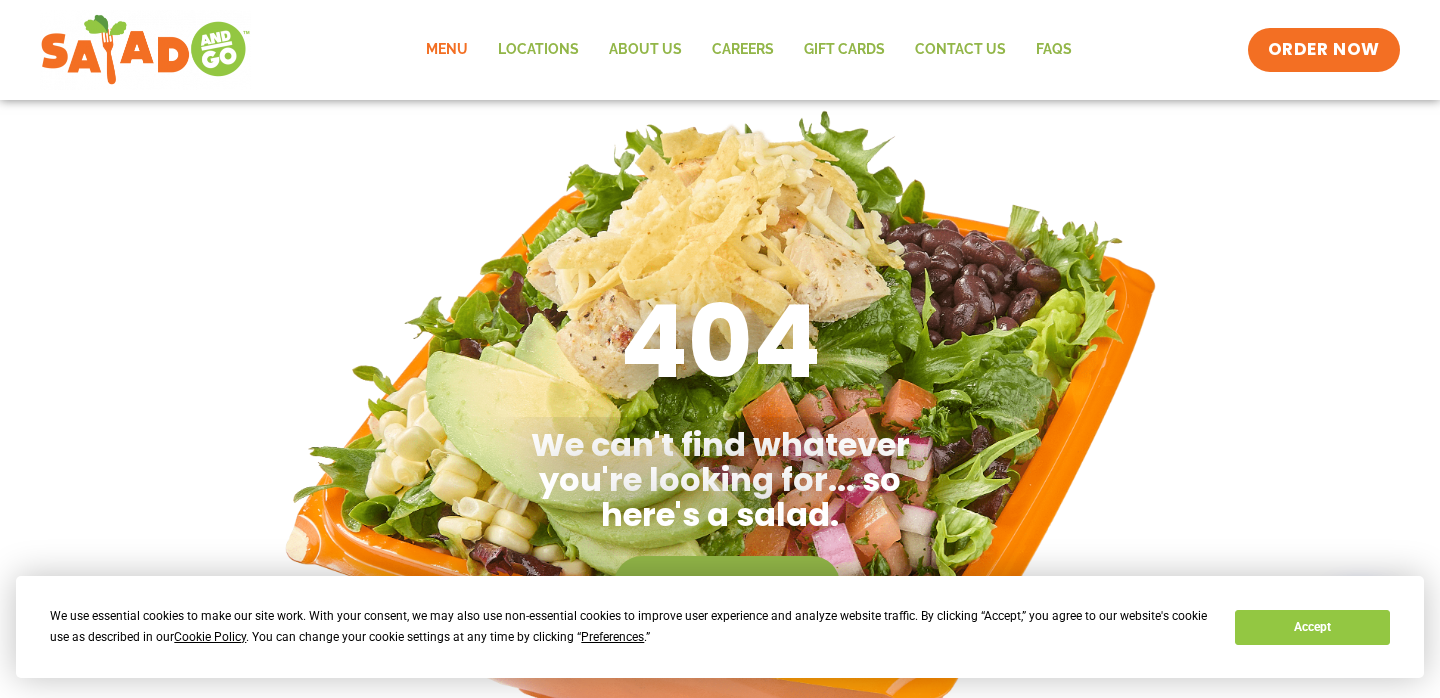 click on "Menu" 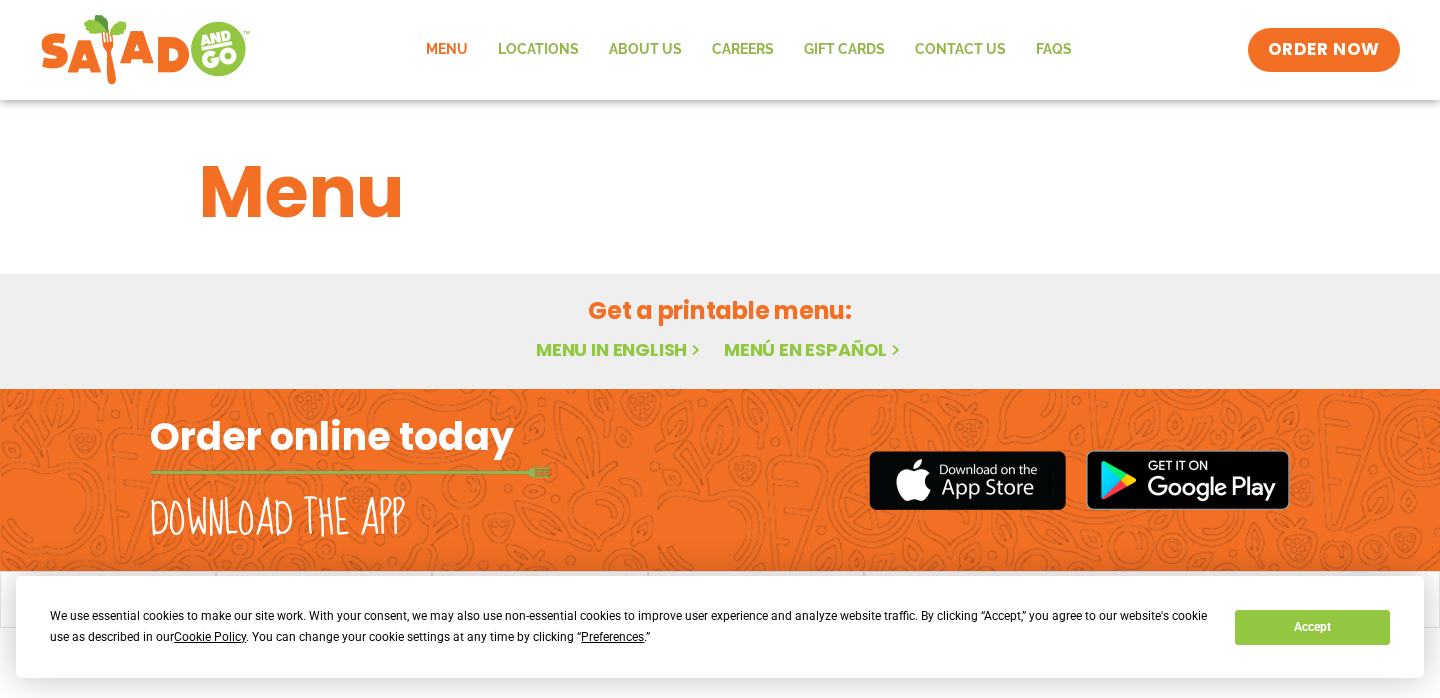 scroll, scrollTop: 0, scrollLeft: 0, axis: both 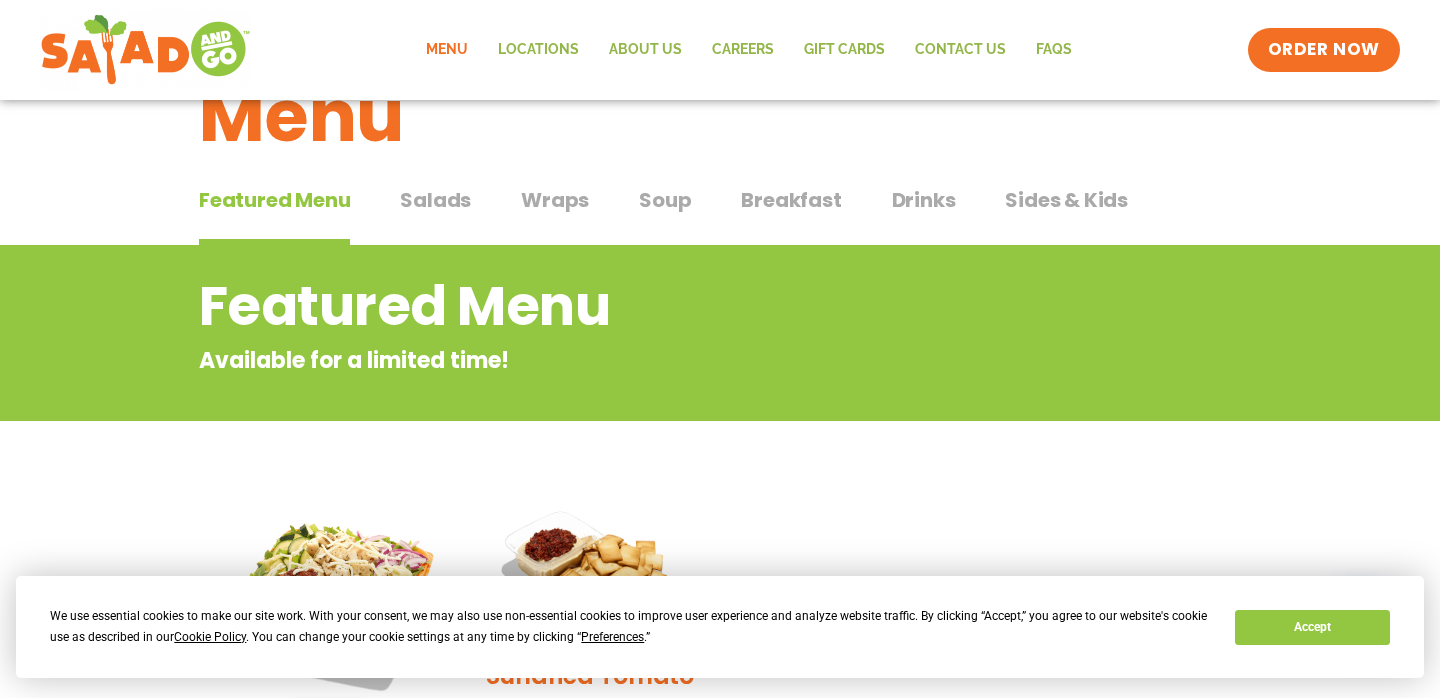 click on "Soup" at bounding box center (665, 200) 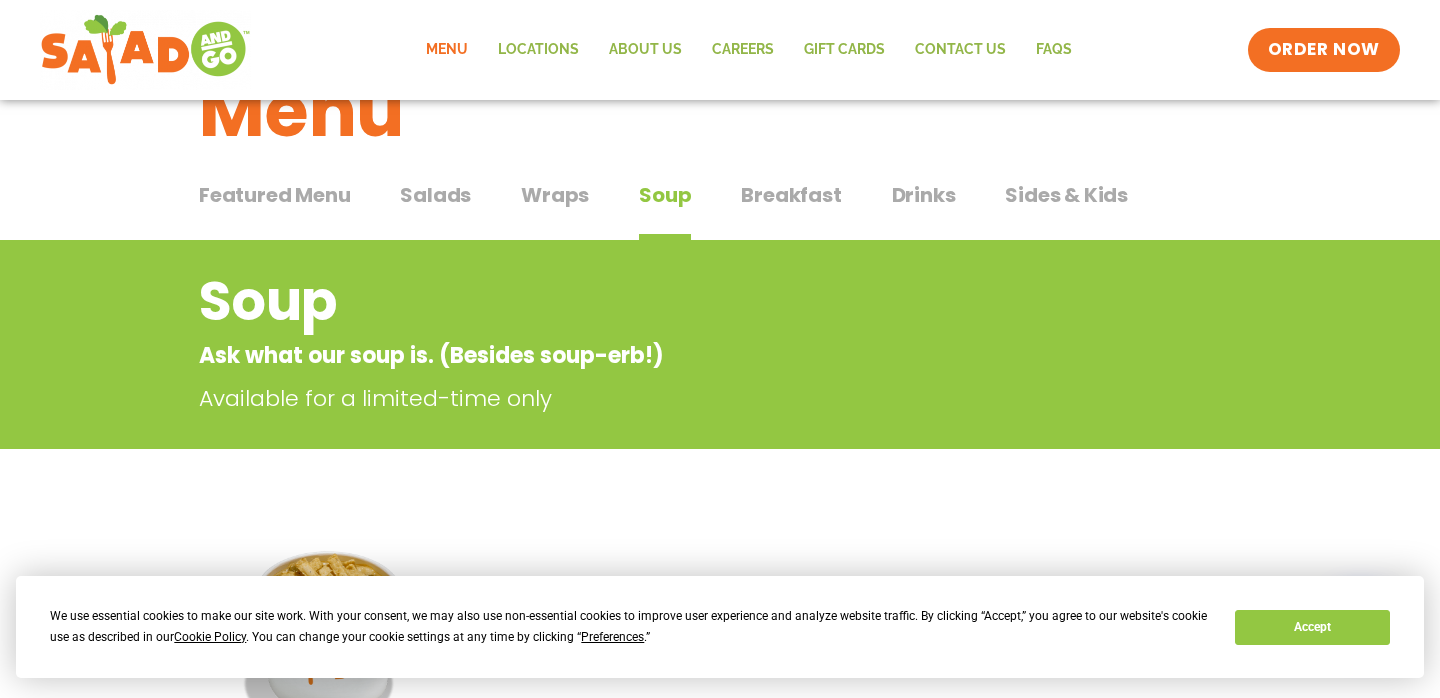 scroll, scrollTop: 0, scrollLeft: 0, axis: both 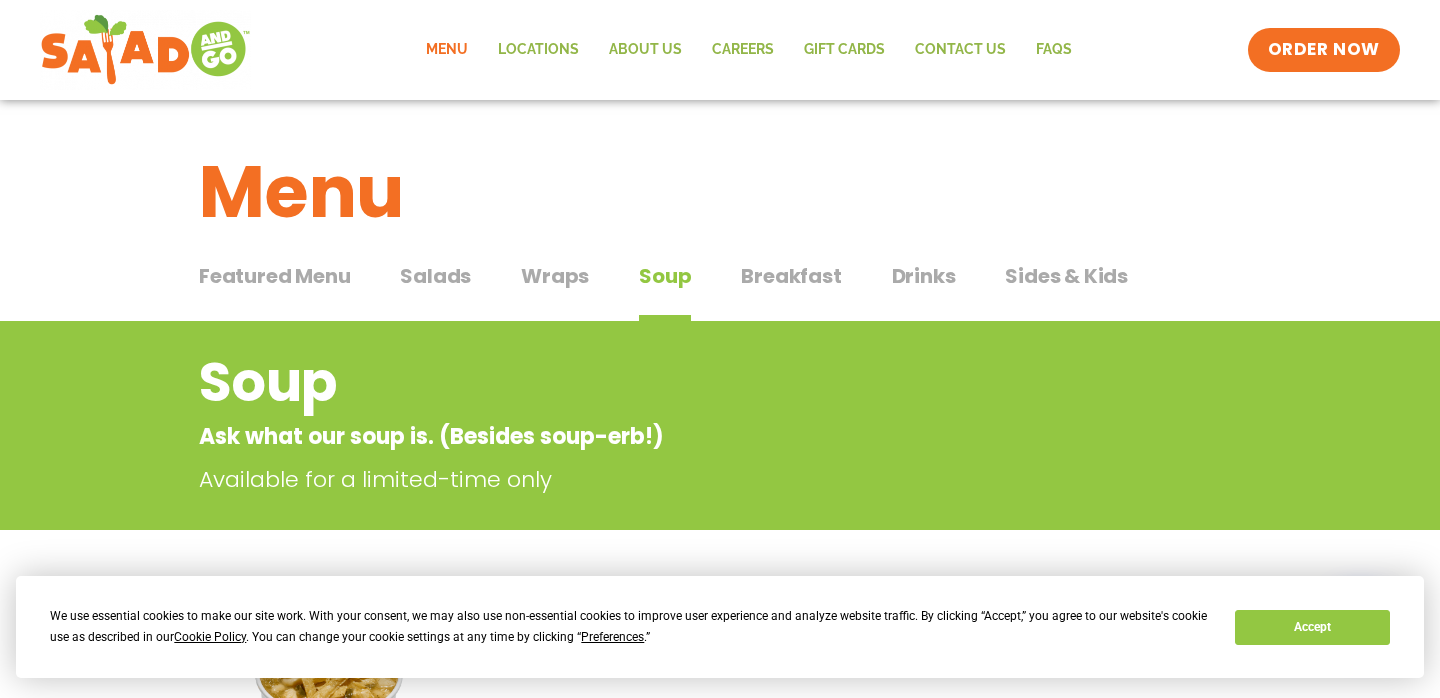 click on "Salads" at bounding box center (435, 276) 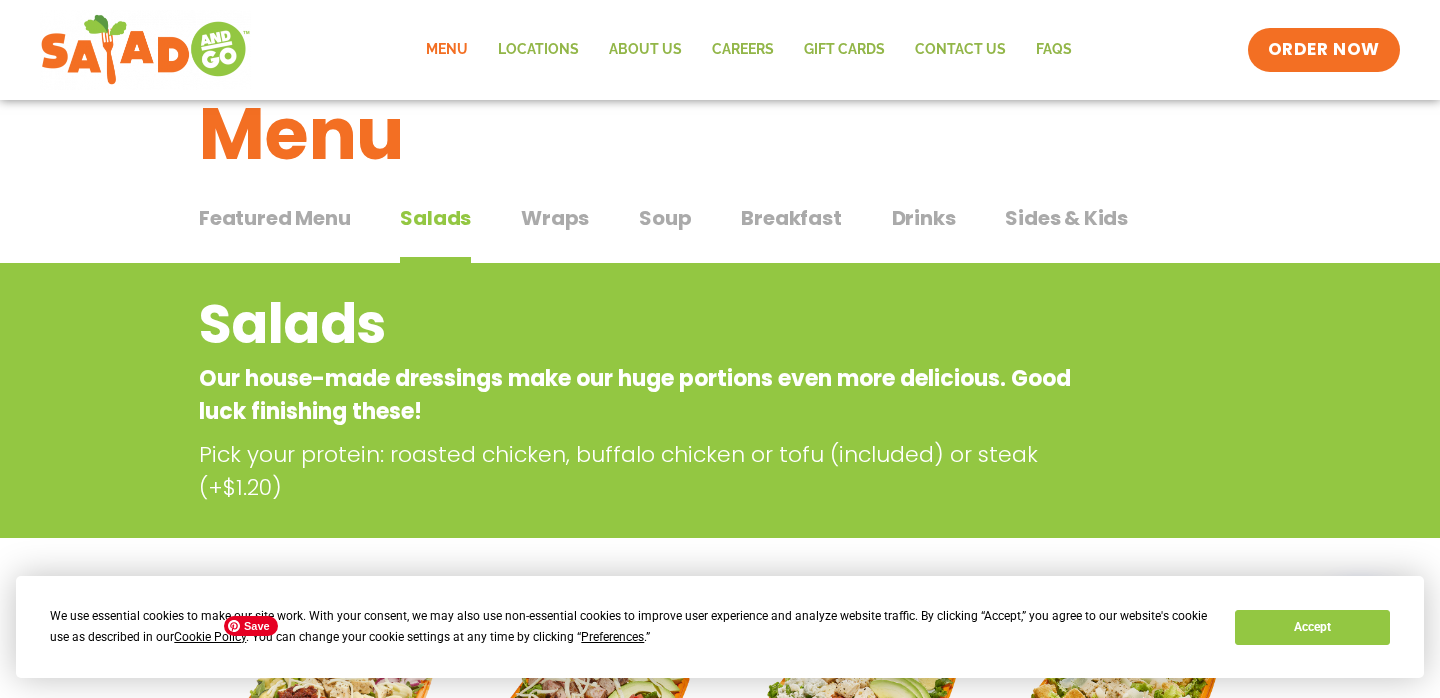 scroll, scrollTop: 0, scrollLeft: 0, axis: both 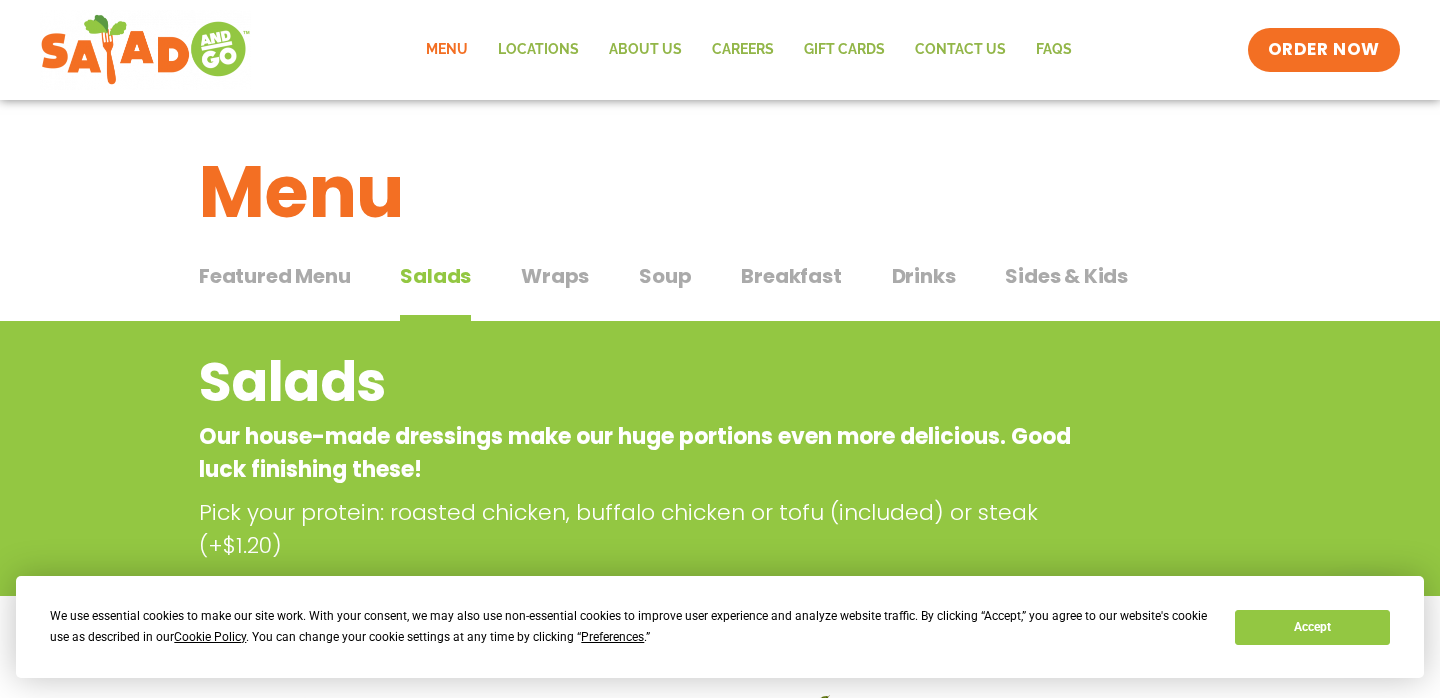 click on "Drinks   Drinks" at bounding box center [924, 291] 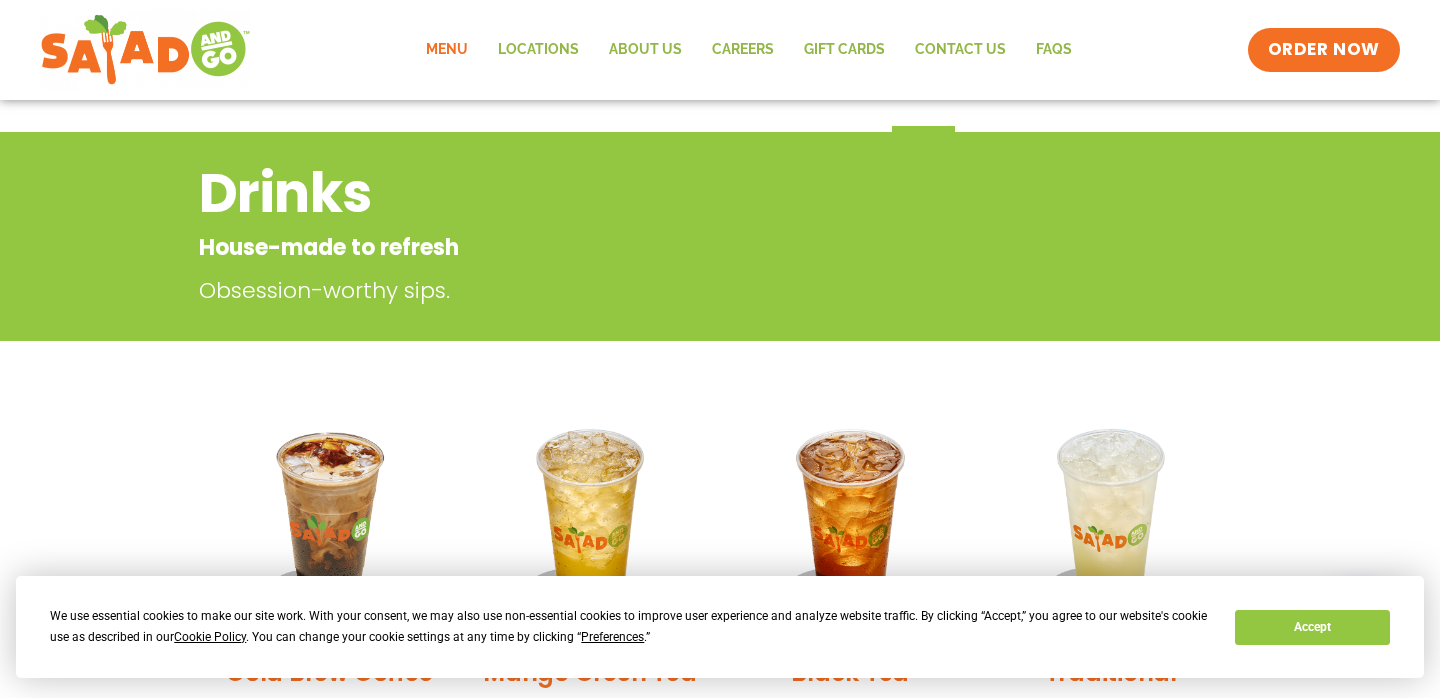 scroll, scrollTop: 0, scrollLeft: 0, axis: both 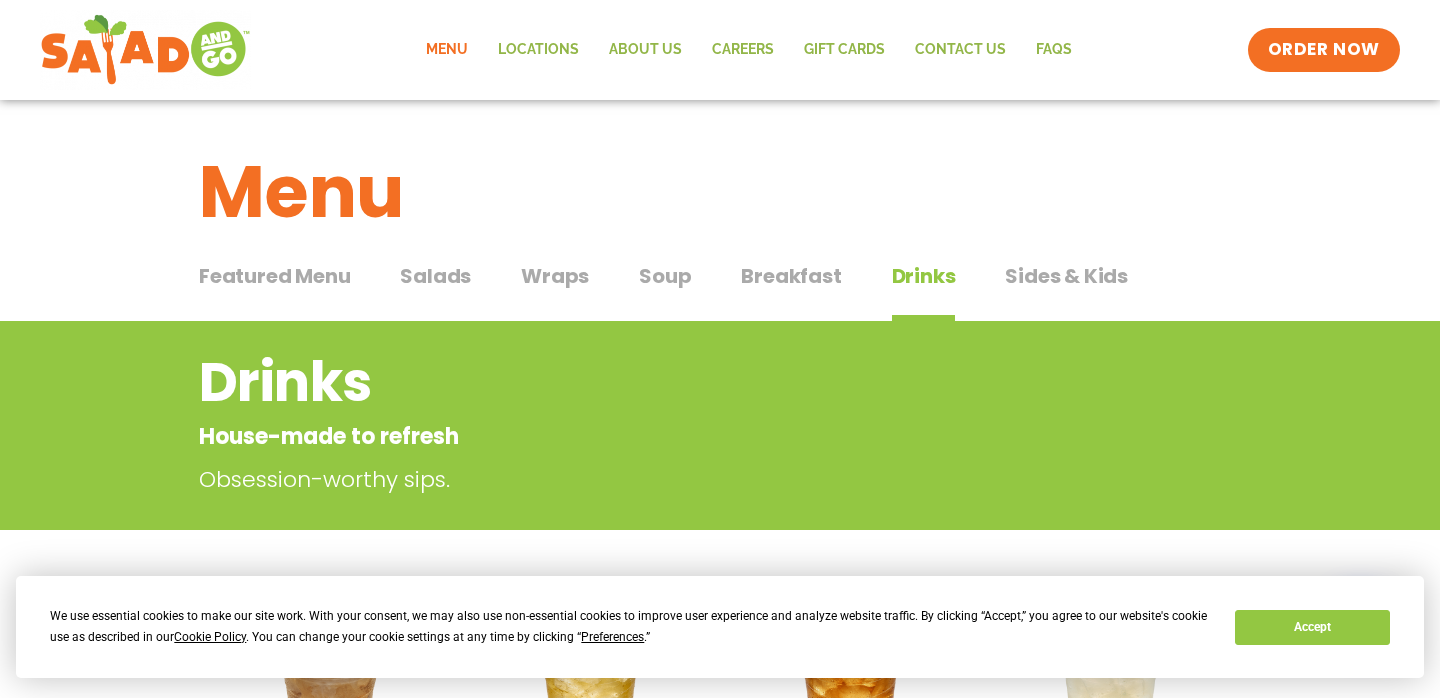 click on "Breakfast" at bounding box center [791, 276] 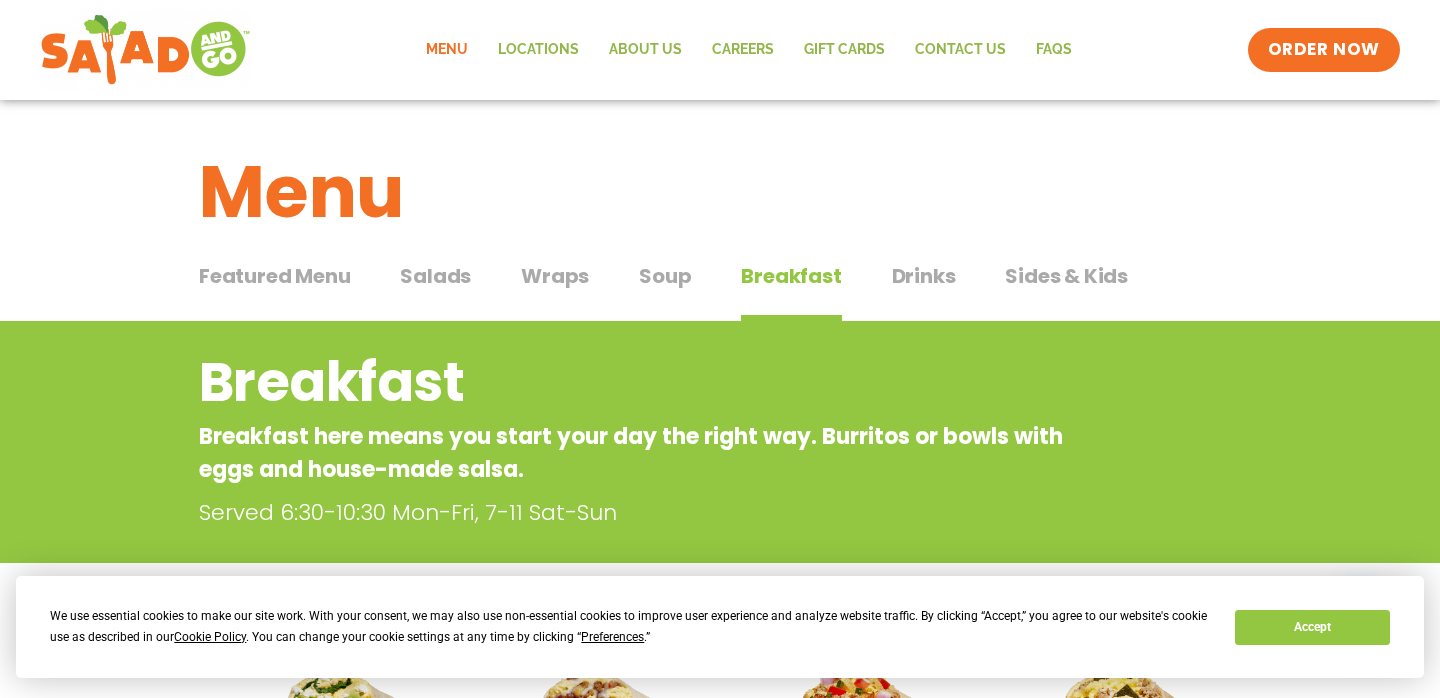click on "Drinks" at bounding box center [924, 276] 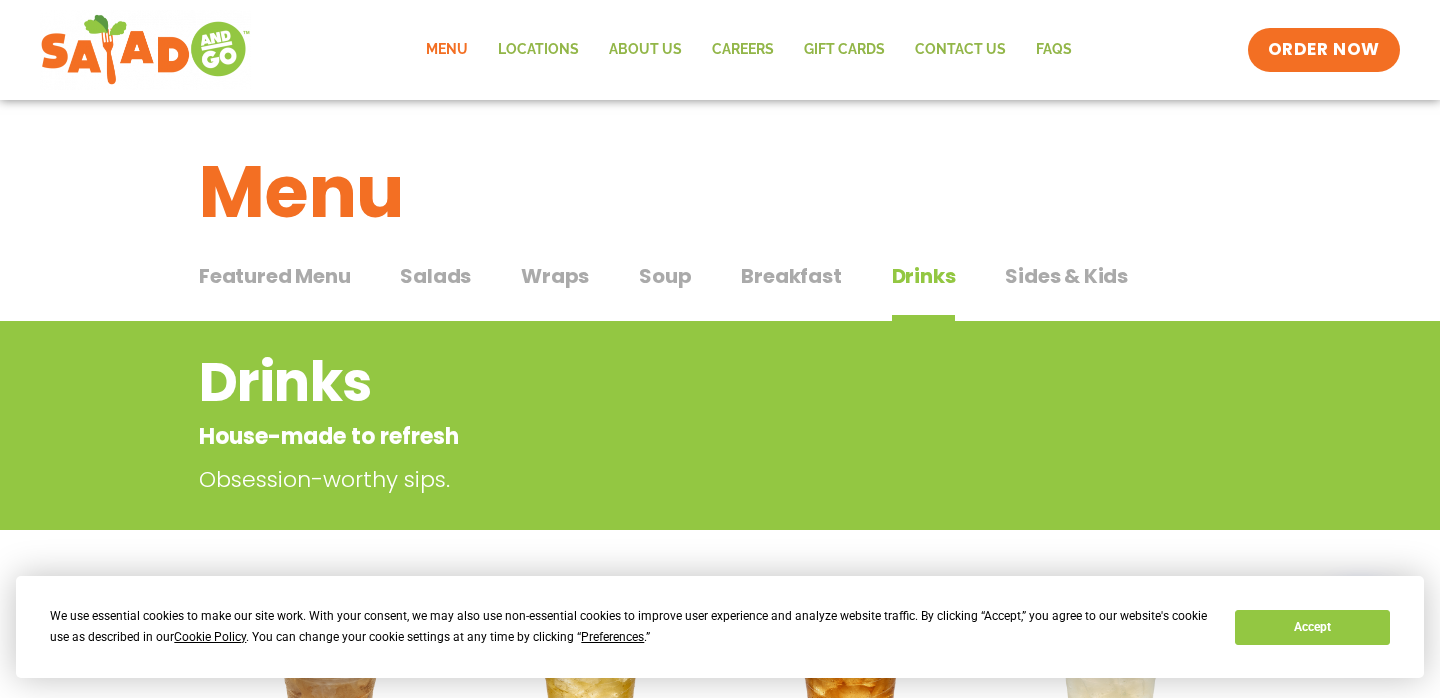 click on "Salads" at bounding box center (435, 276) 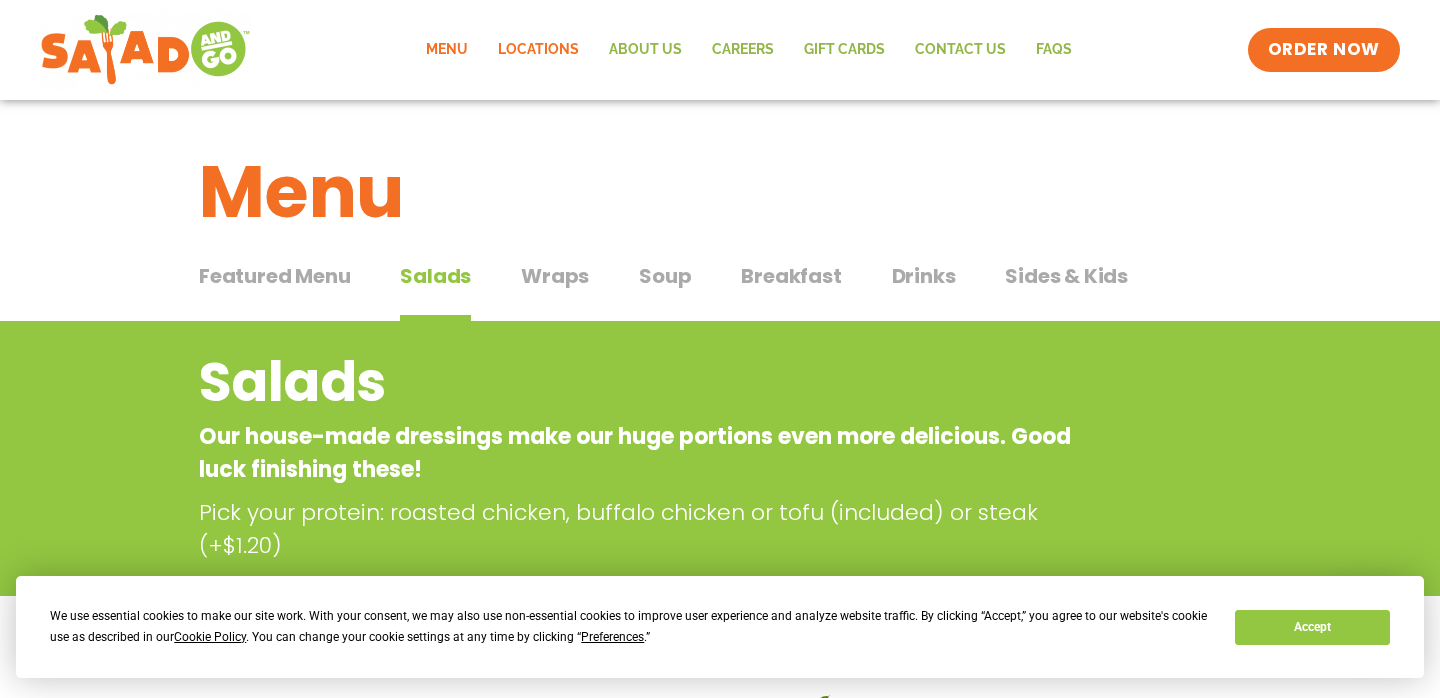 click on "Locations" 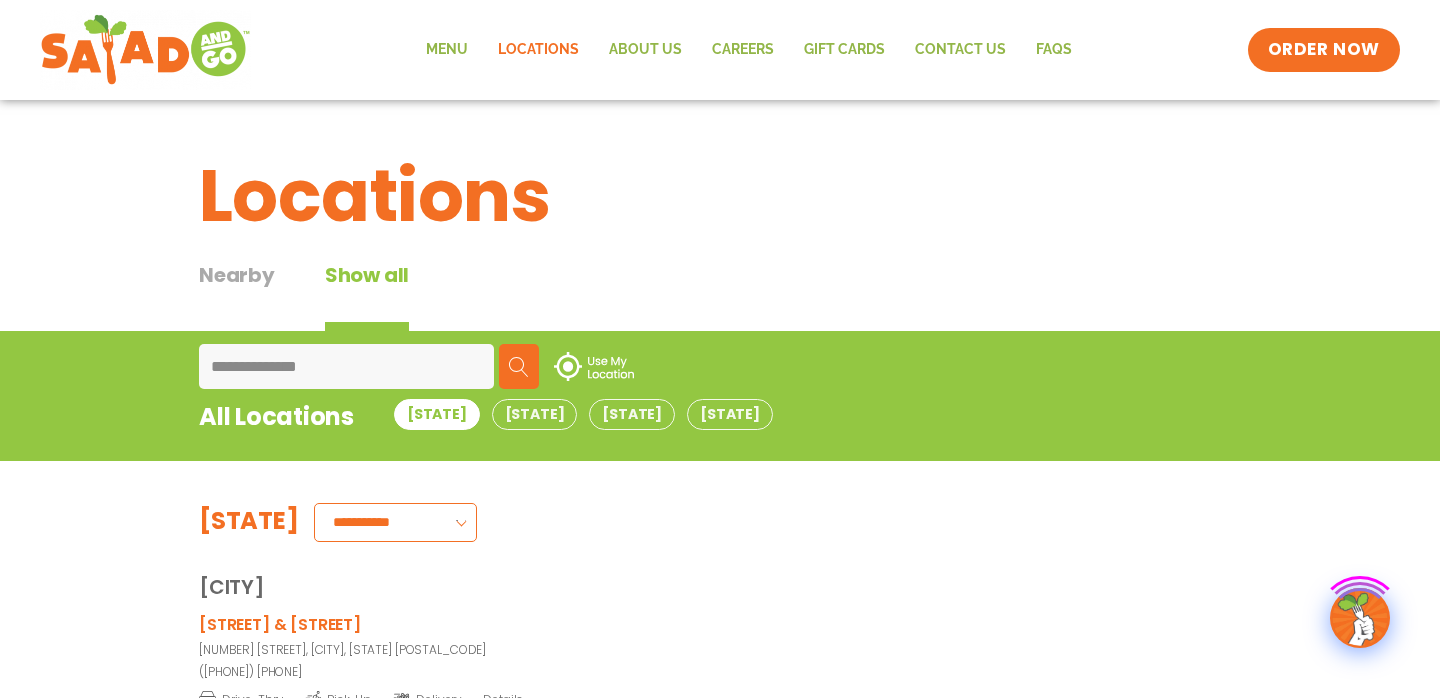 scroll, scrollTop: 0, scrollLeft: 0, axis: both 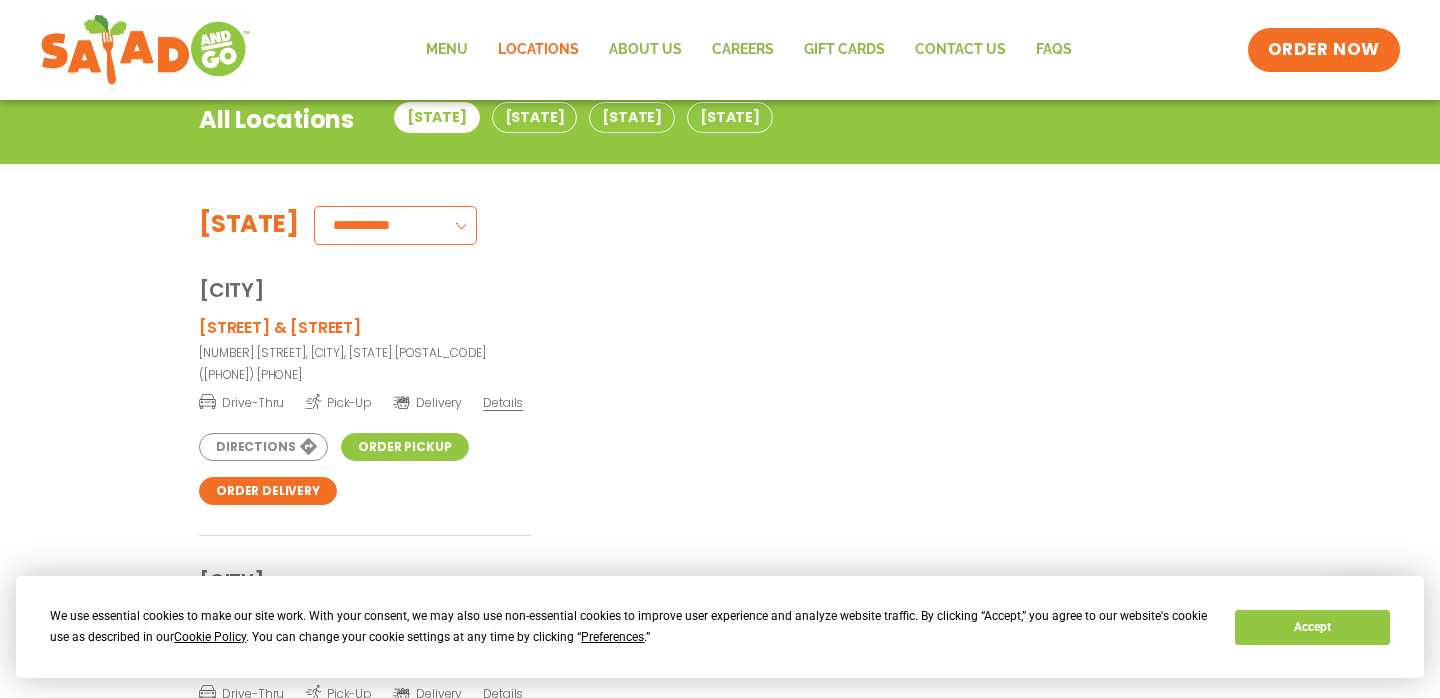 click on "Details" at bounding box center (503, 402) 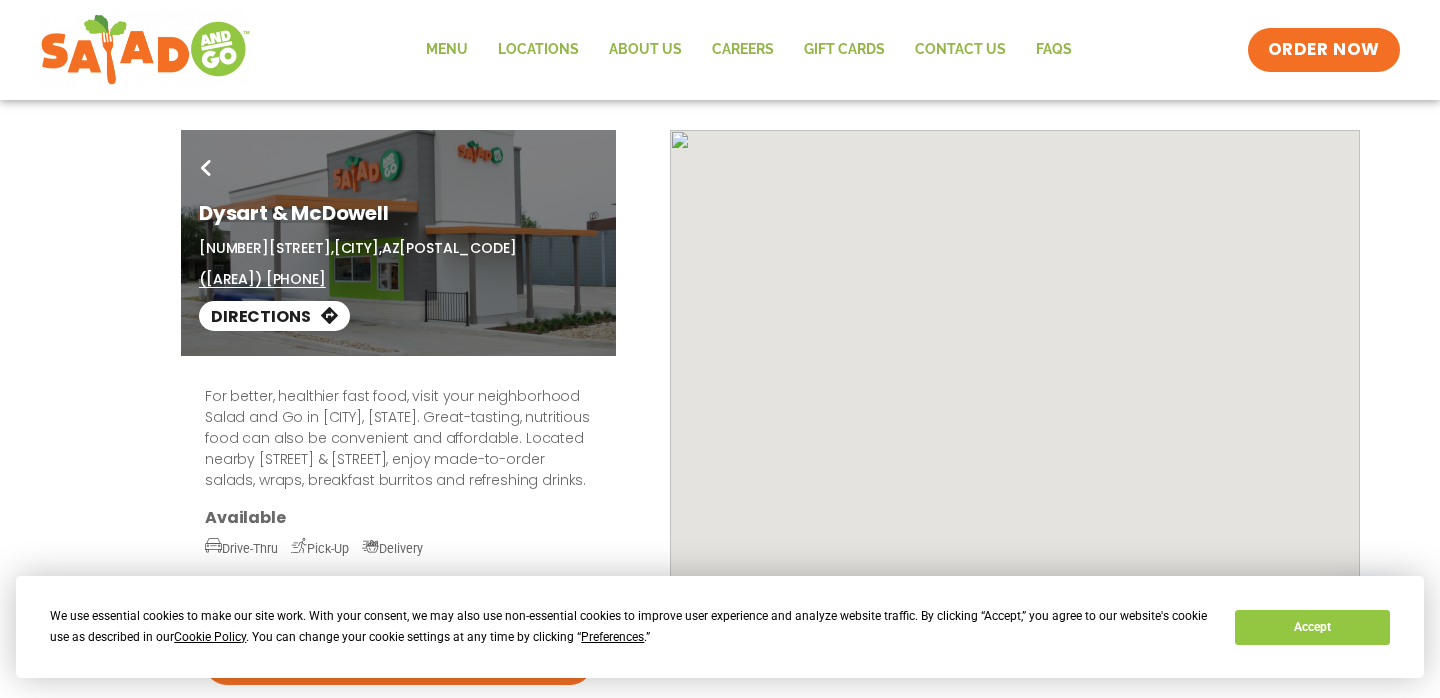 scroll, scrollTop: 0, scrollLeft: 0, axis: both 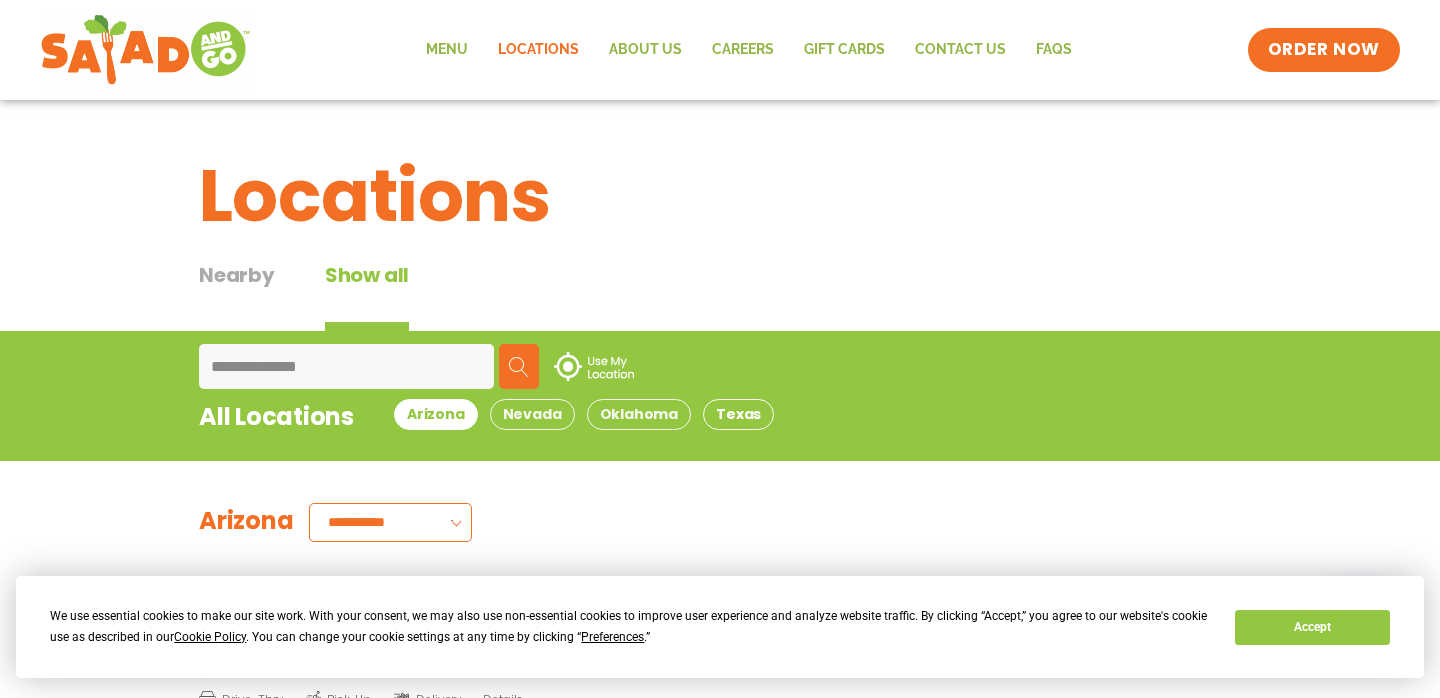 click on "Texas" at bounding box center (738, 414) 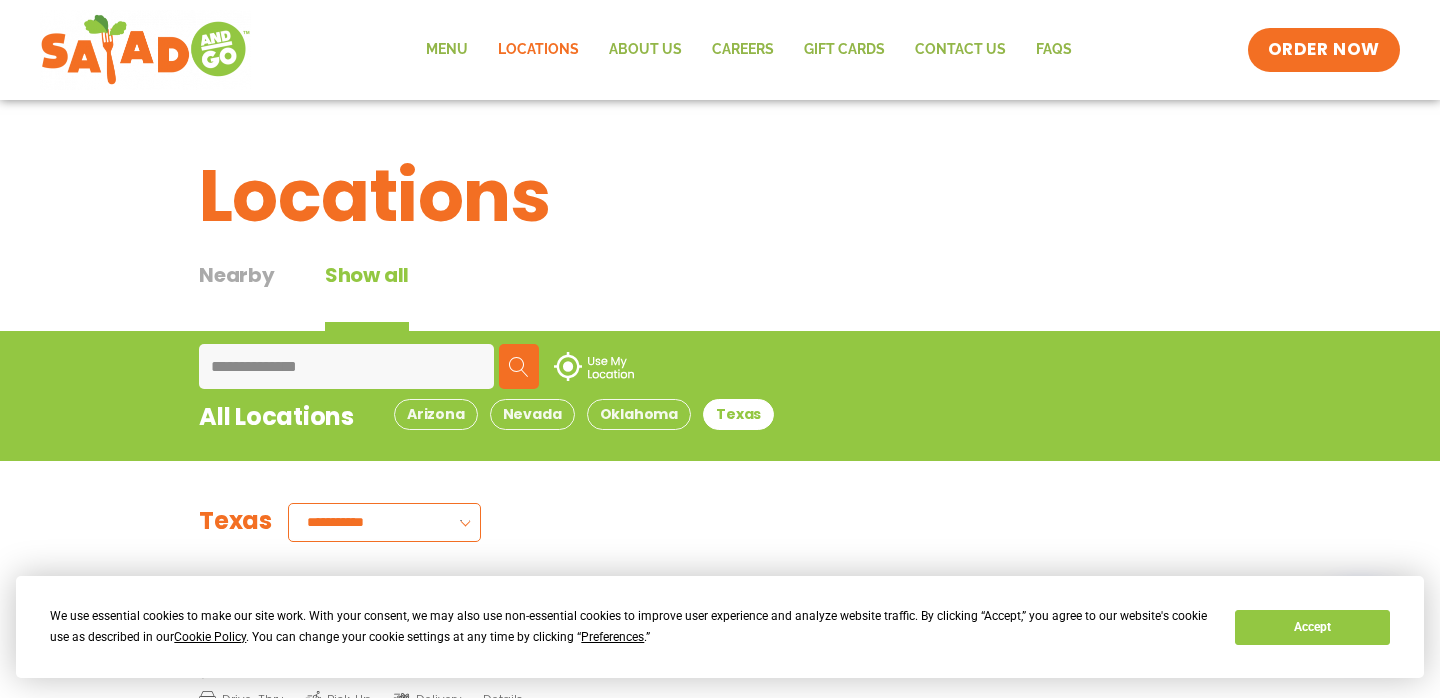 click on "**********" at bounding box center (384, 522) 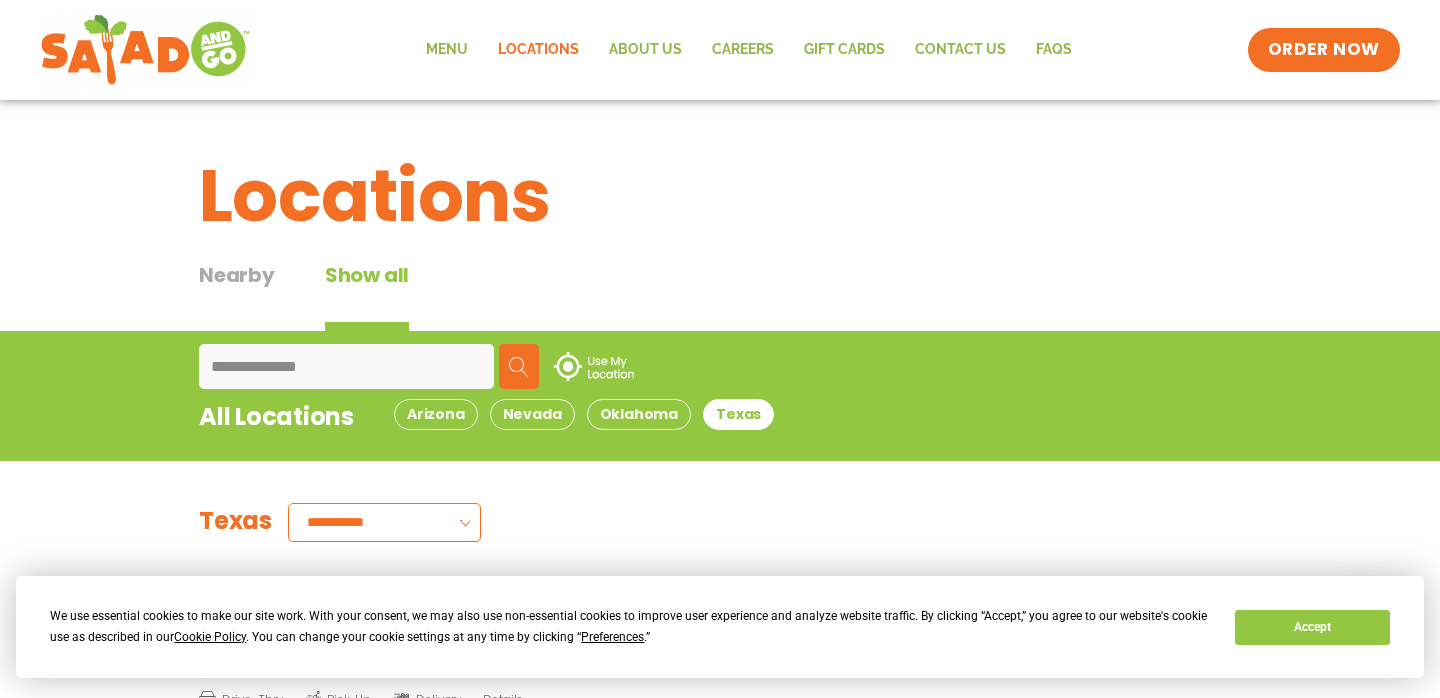 select on "**********" 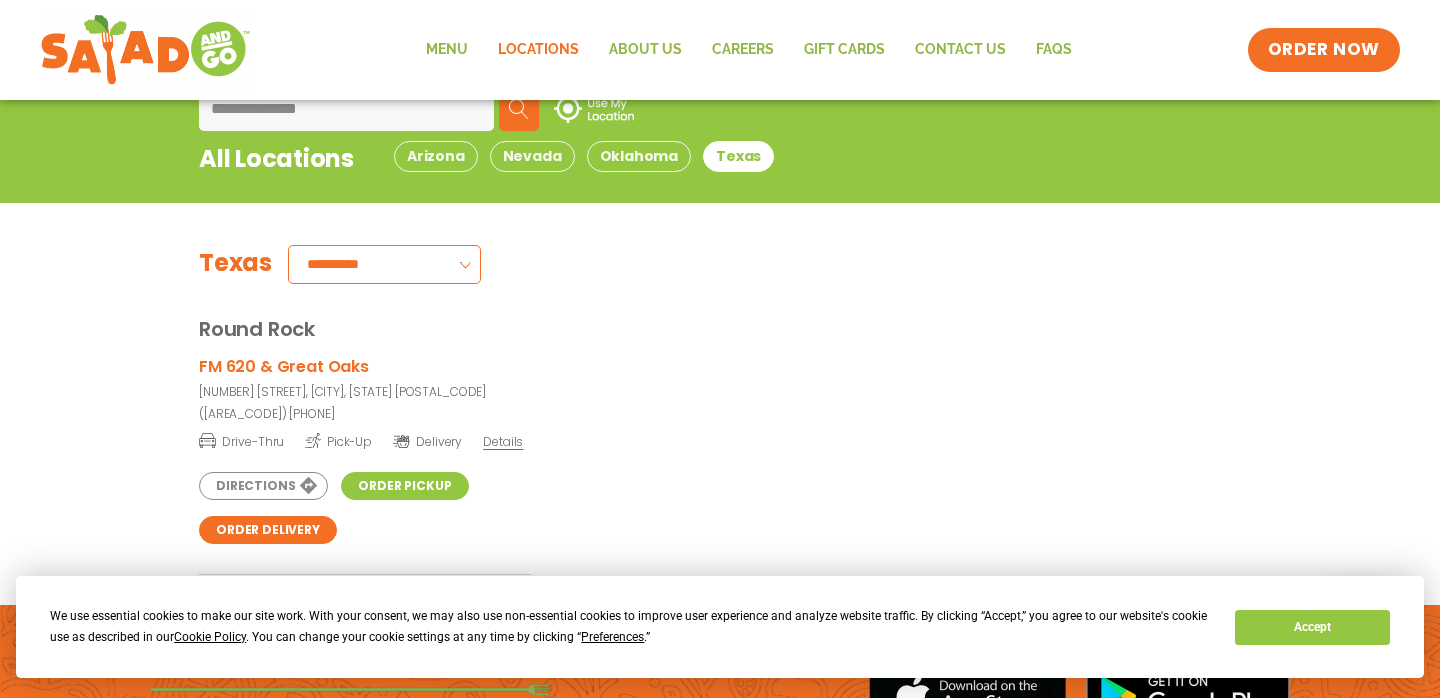 scroll, scrollTop: 250, scrollLeft: 0, axis: vertical 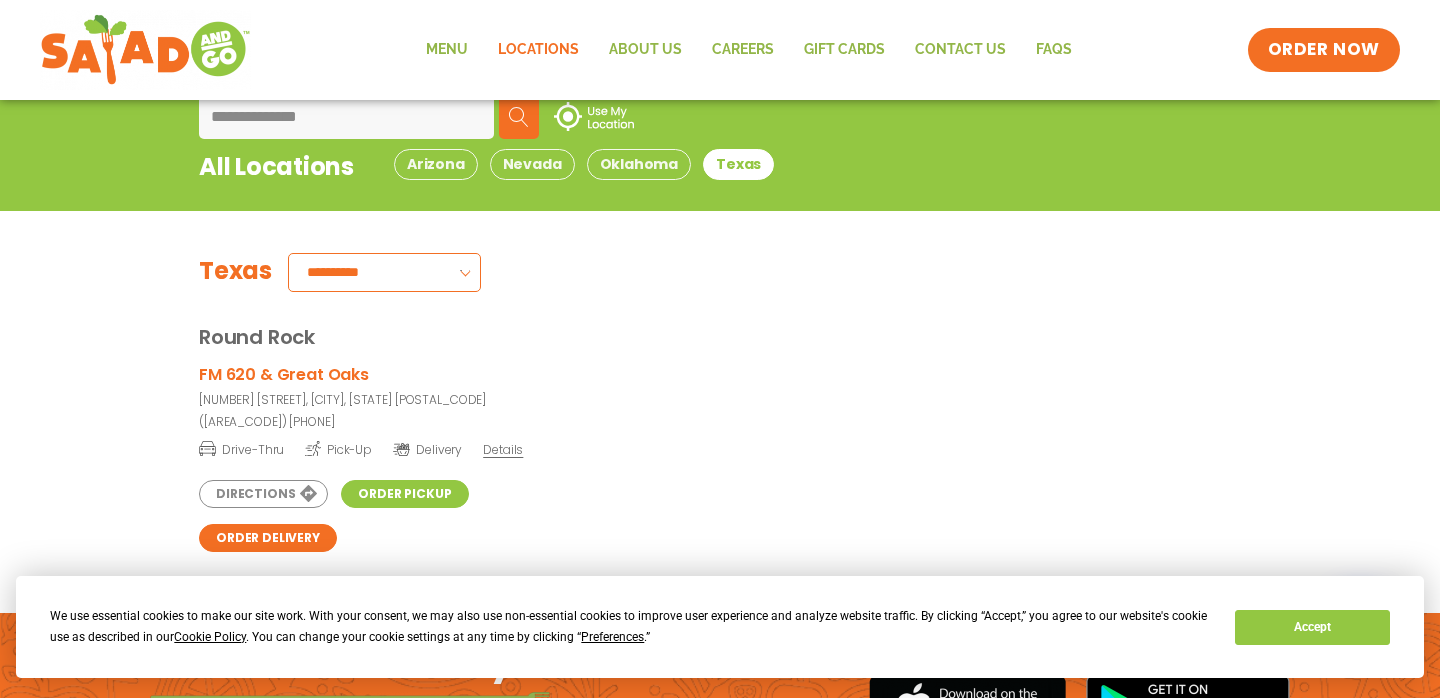click on "FM 620 & Great Oaks" at bounding box center (284, 374) 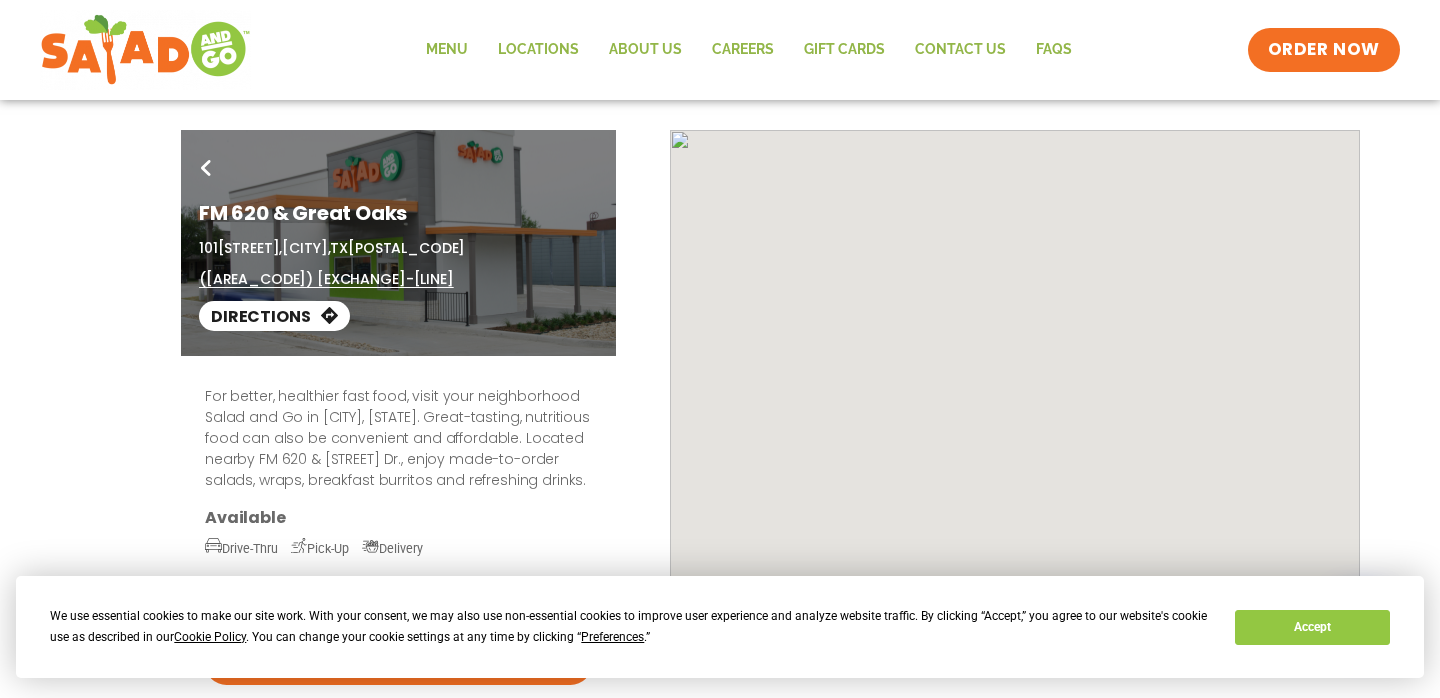 scroll, scrollTop: 0, scrollLeft: 0, axis: both 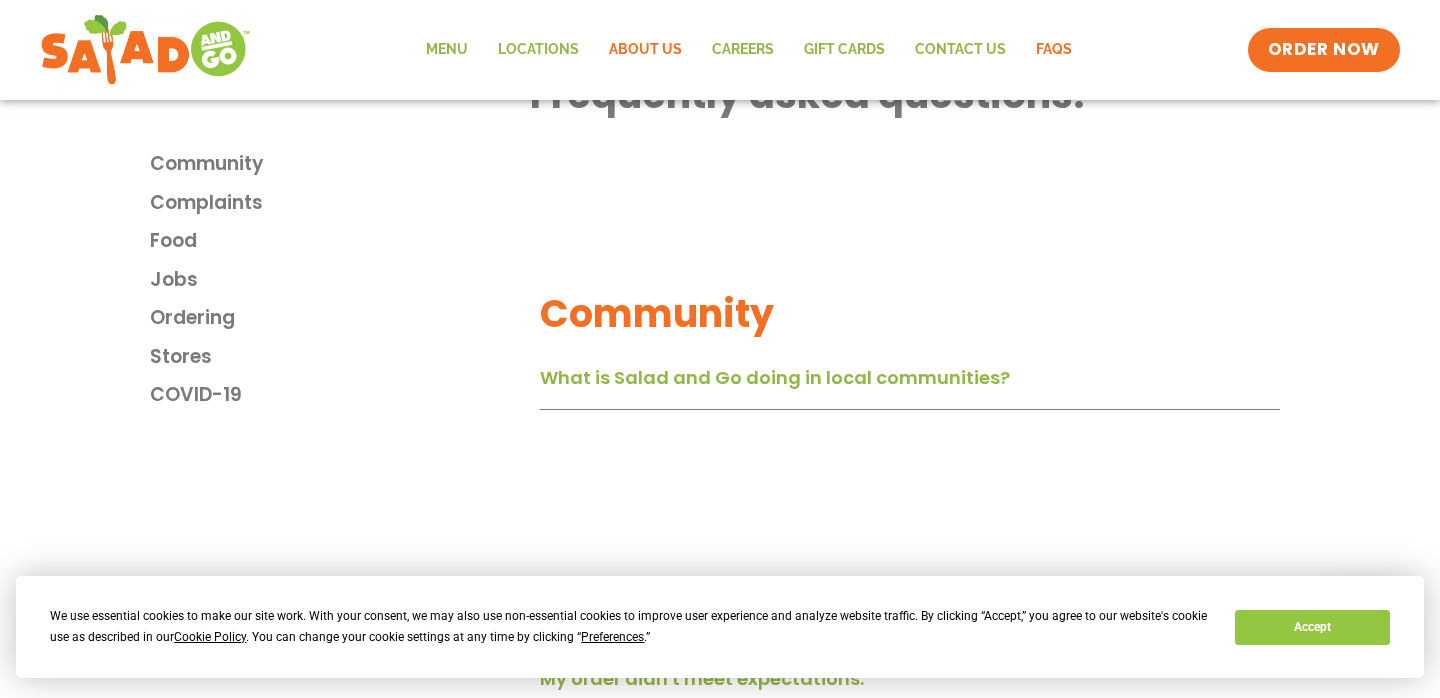 click on "About Us" 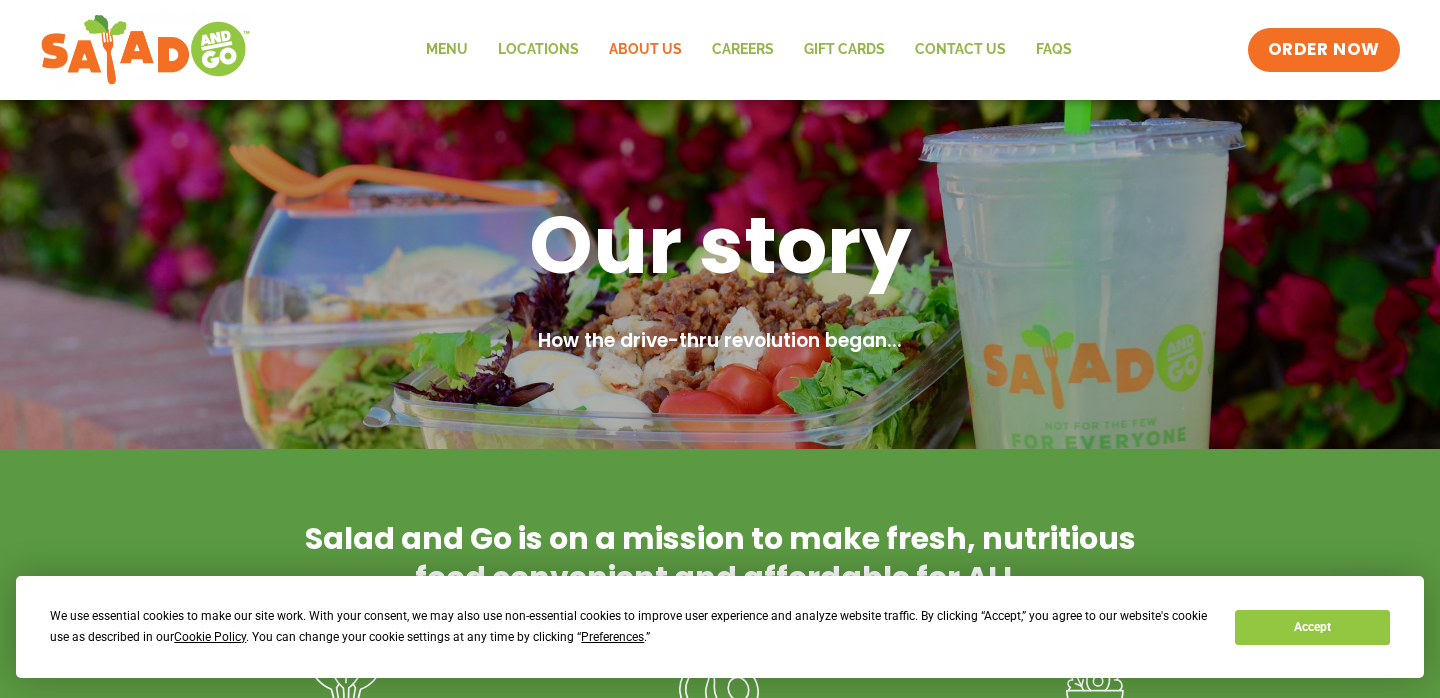 scroll, scrollTop: 0, scrollLeft: 0, axis: both 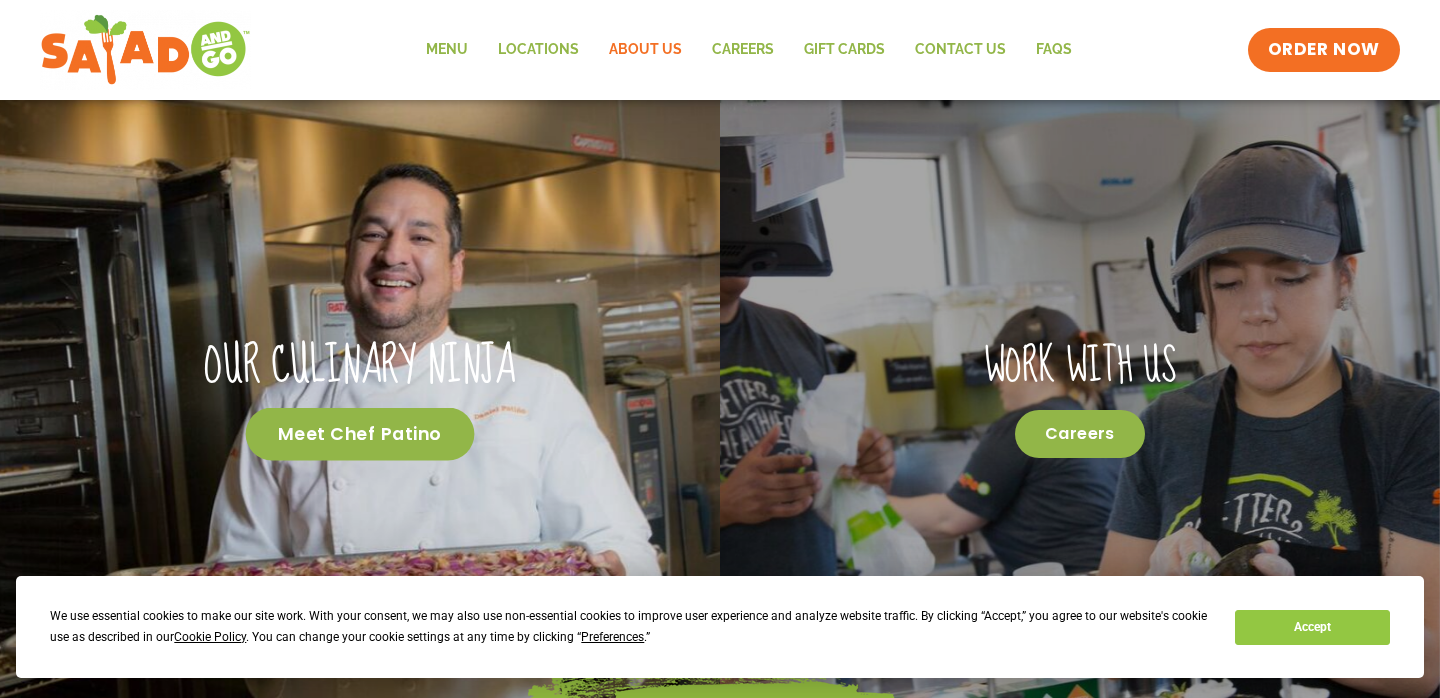 click on "Meet Chef Patino" at bounding box center [359, 434] 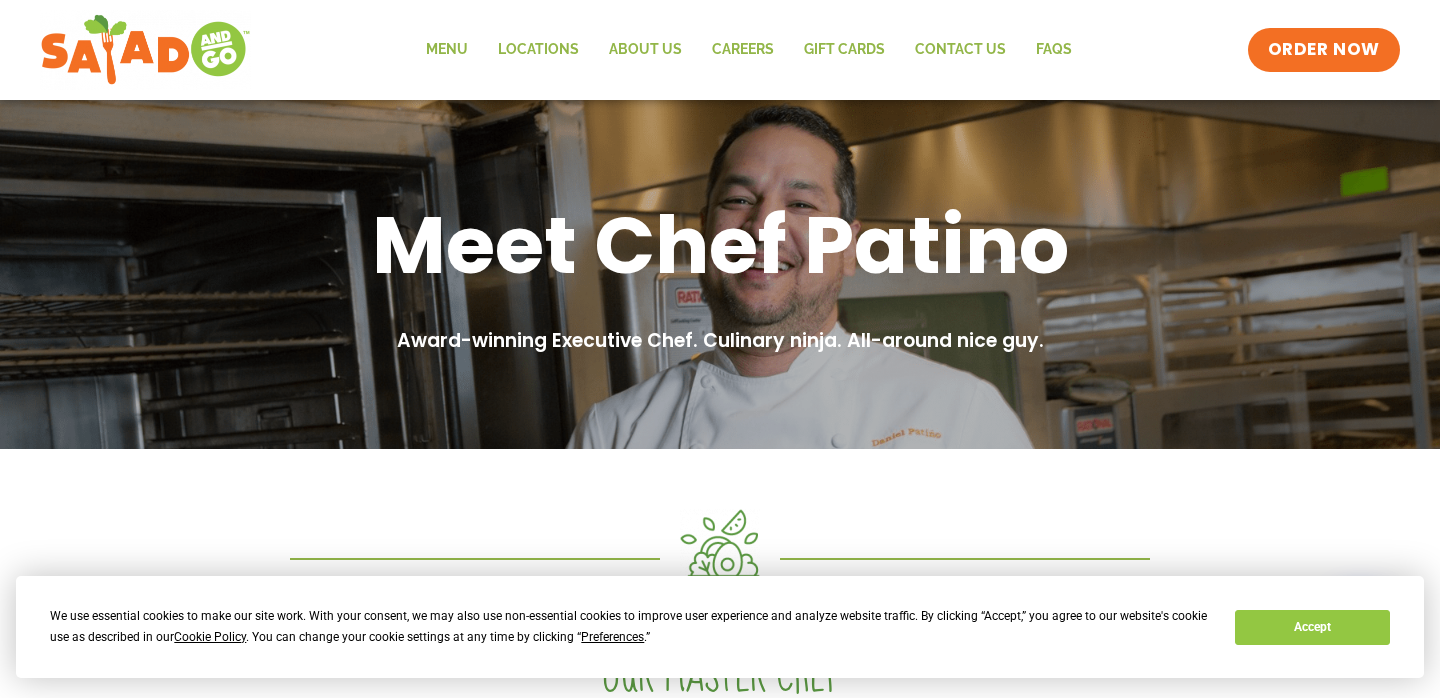 scroll, scrollTop: 0, scrollLeft: 0, axis: both 